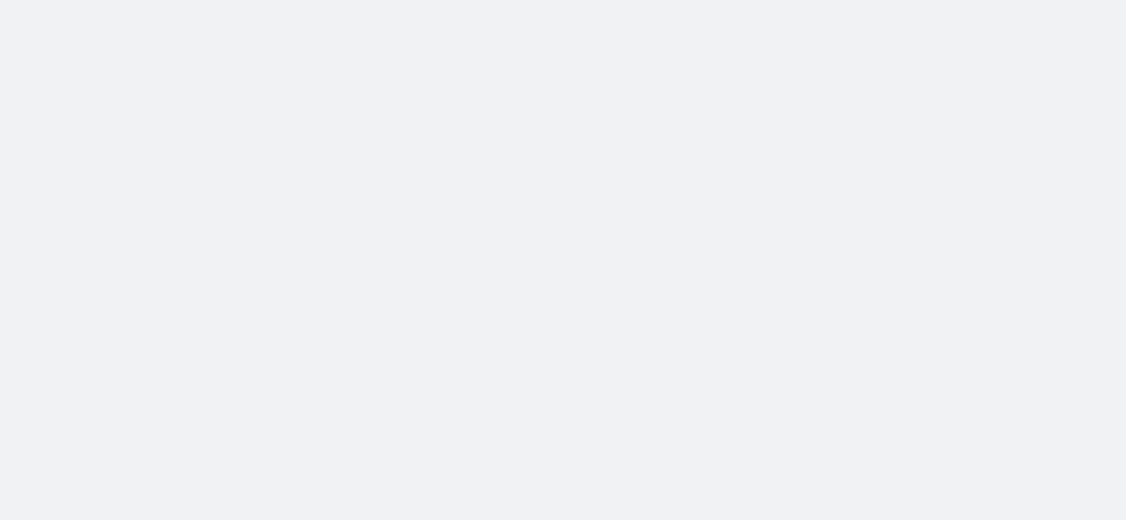 scroll, scrollTop: 0, scrollLeft: 0, axis: both 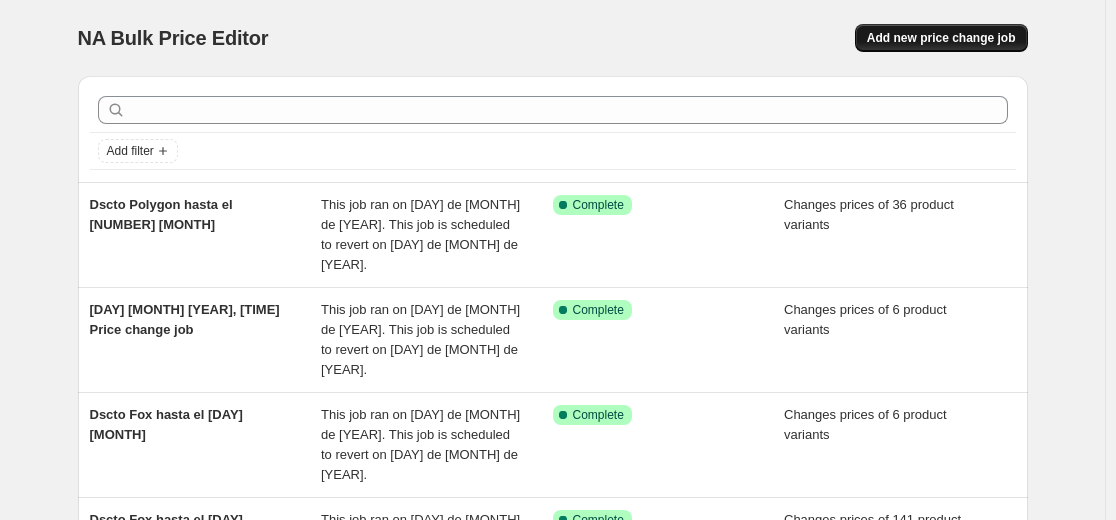 click on "Add new price change job" at bounding box center (941, 38) 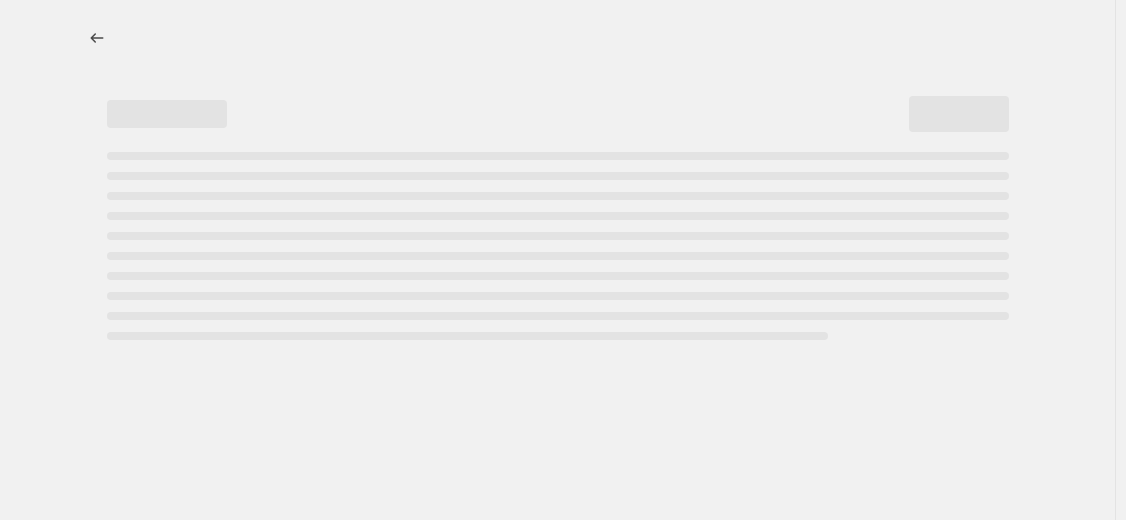 select on "percentage" 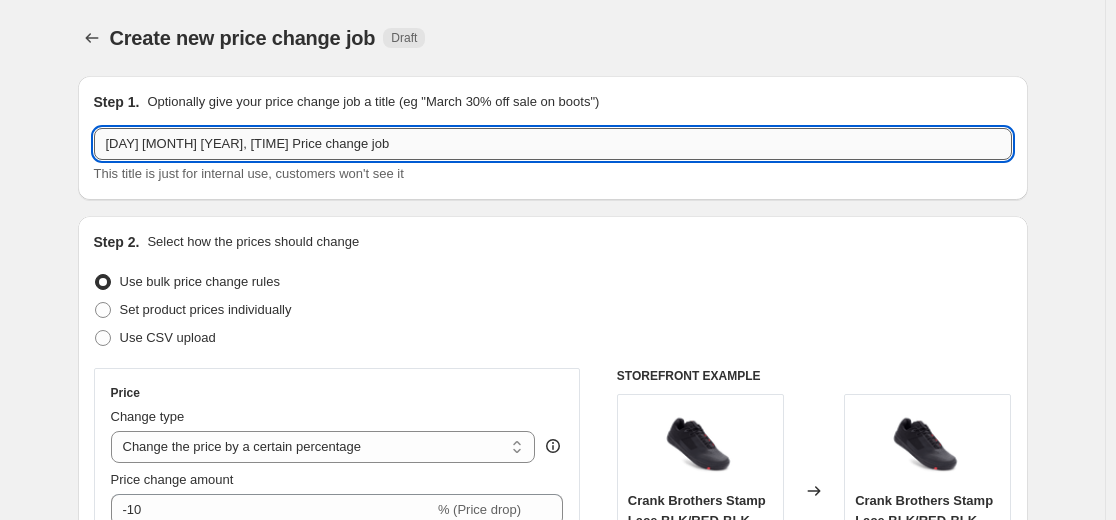 click on "[DAY] [MONTH] [YEAR], [TIME] Price change job" at bounding box center [553, 144] 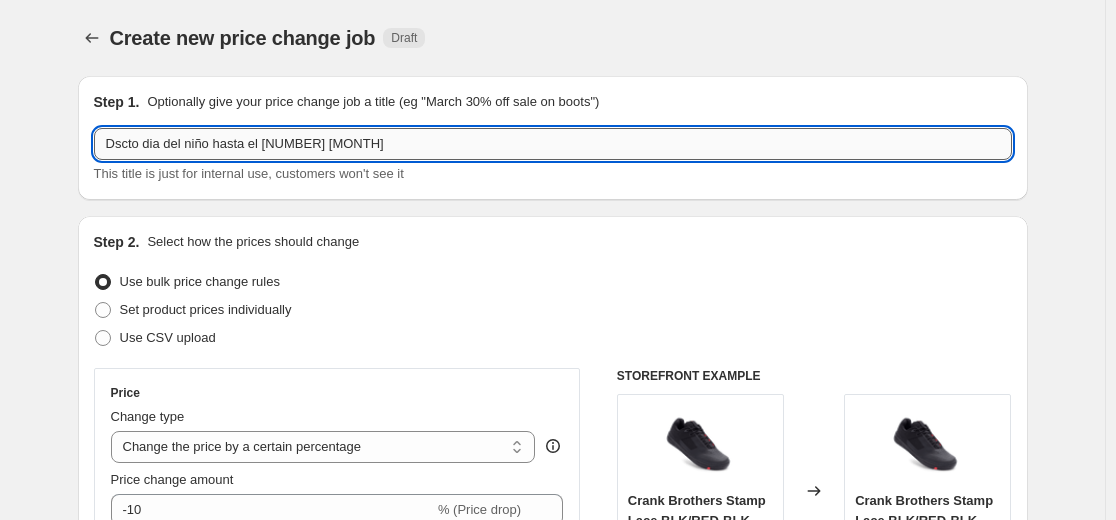 click on "Dscto dia del niño hasta el [NUMBER] [MONTH]" at bounding box center [553, 144] 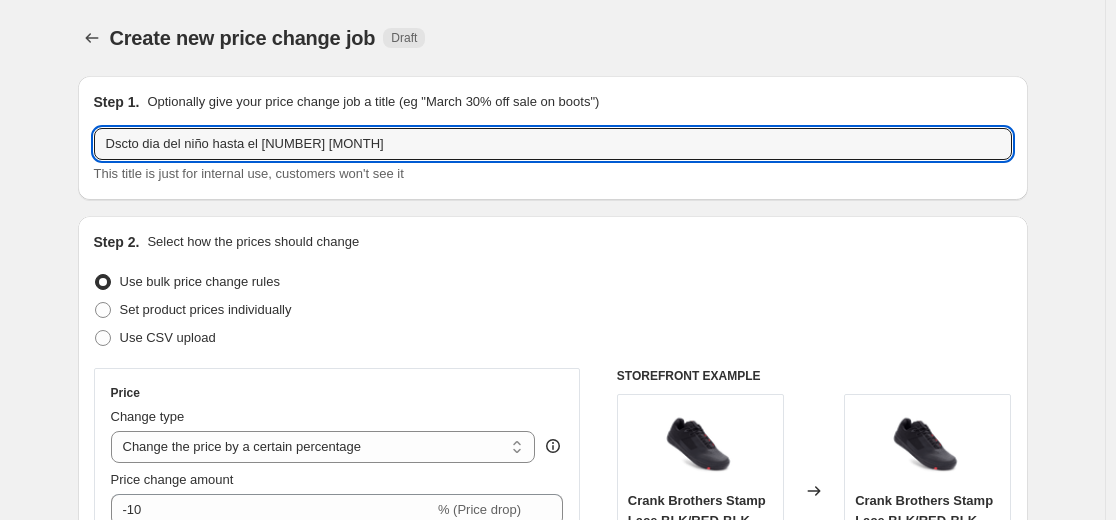 type on "Dscto dia del niño hasta el [NUMBER] [MONTH]" 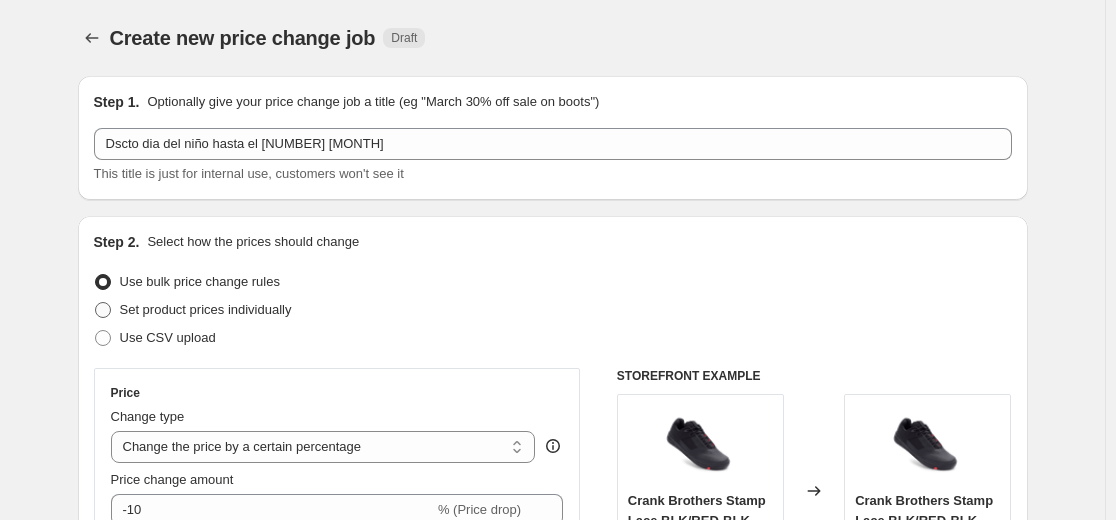 click at bounding box center (103, 310) 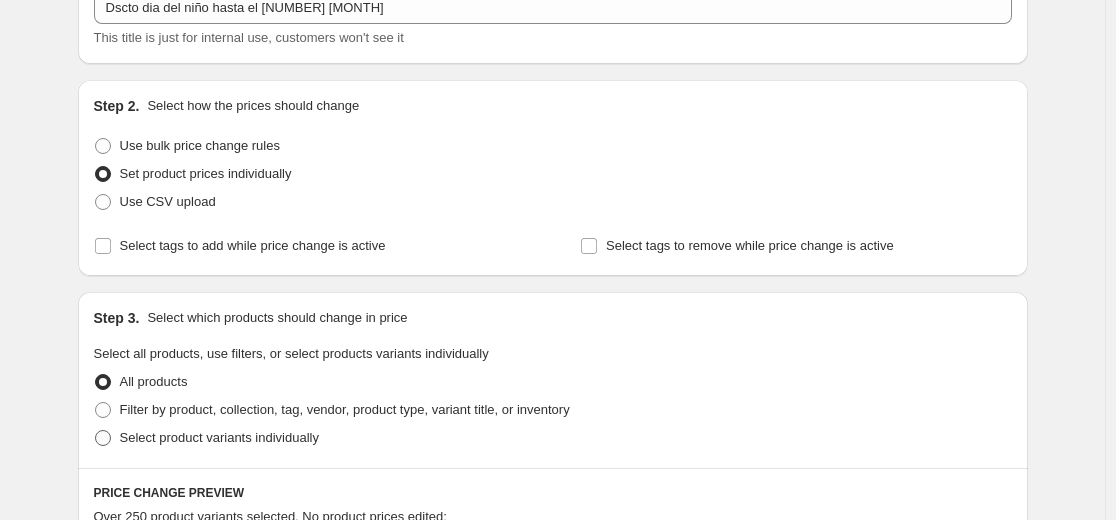 scroll, scrollTop: 300, scrollLeft: 0, axis: vertical 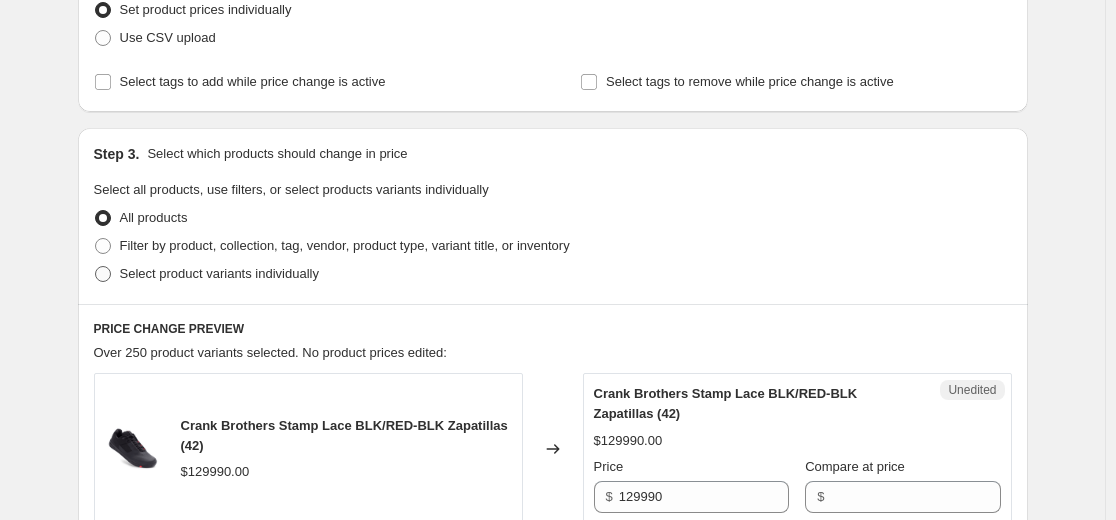 click on "Select product variants individually" at bounding box center (206, 274) 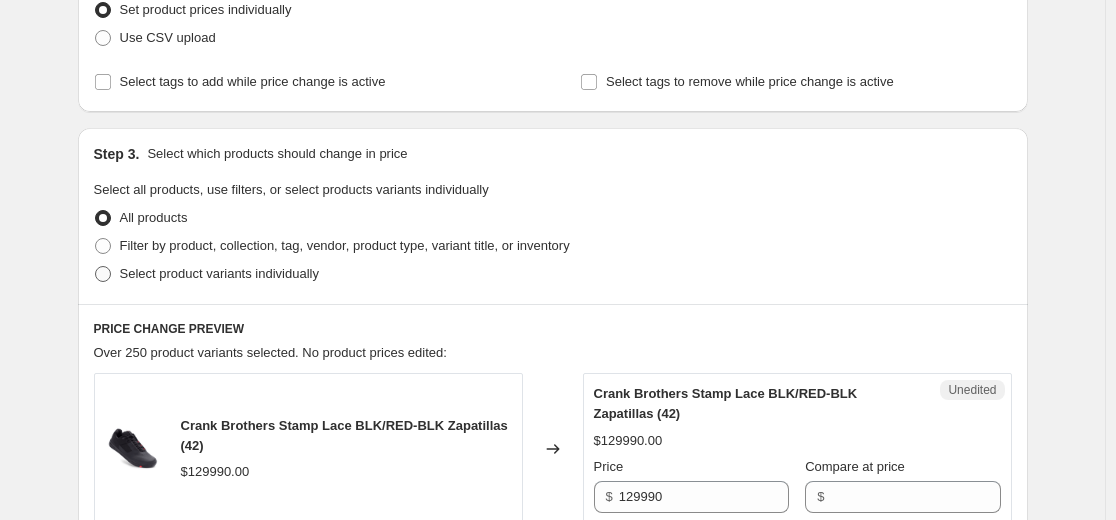 radio on "true" 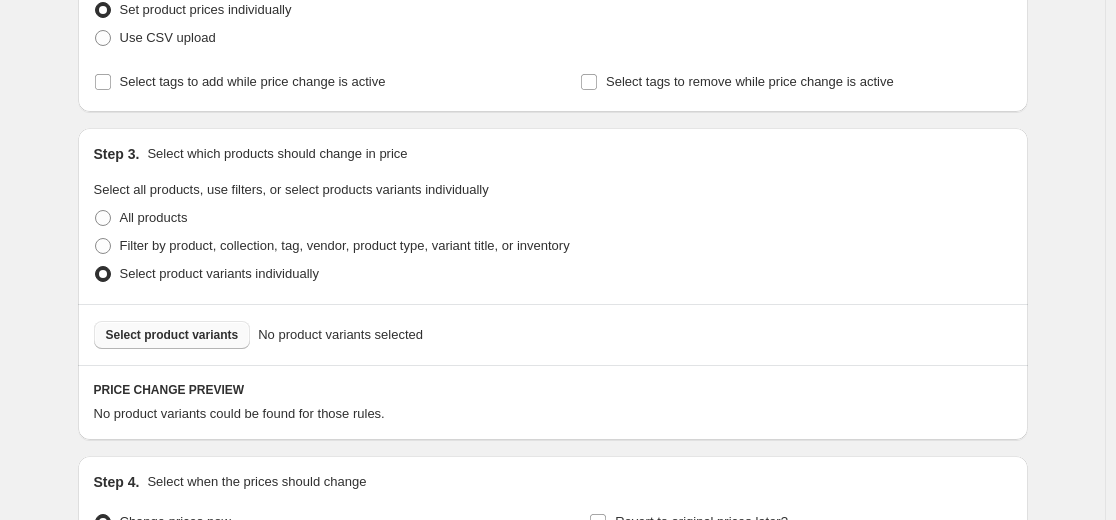 click on "Select product variants" at bounding box center (172, 335) 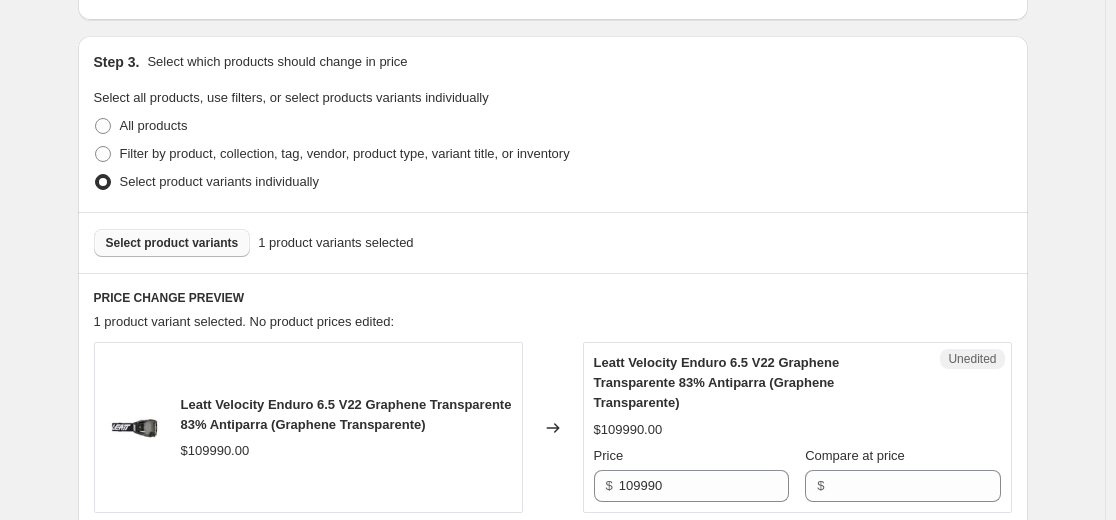 scroll, scrollTop: 600, scrollLeft: 0, axis: vertical 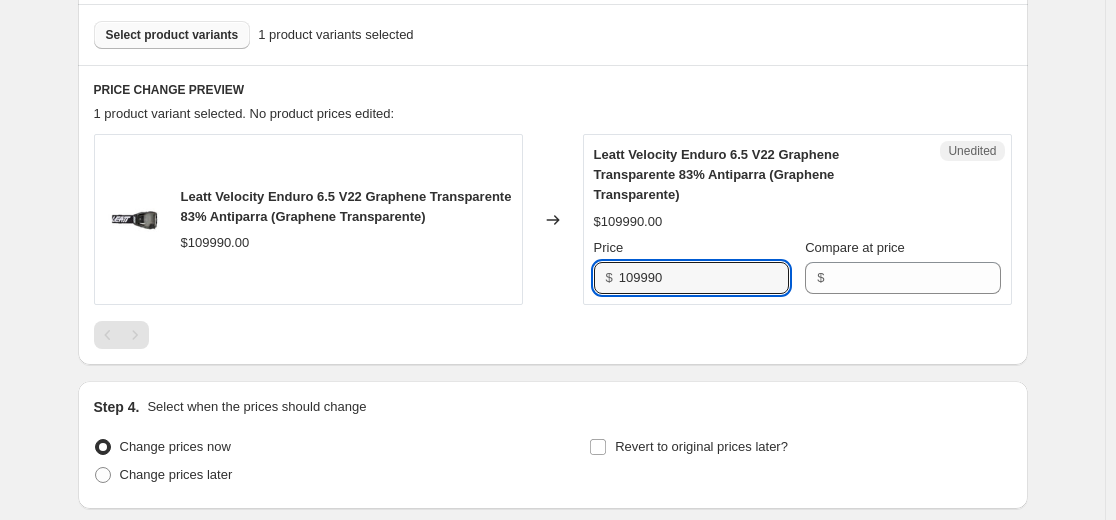 drag, startPoint x: 709, startPoint y: 261, endPoint x: 617, endPoint y: 264, distance: 92.0489 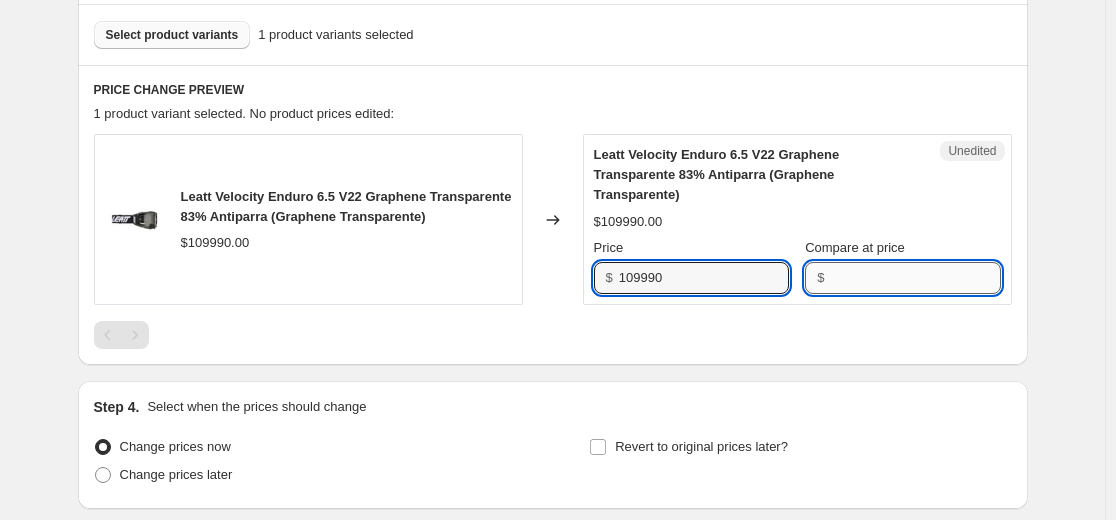 click on "Compare at price" at bounding box center [915, 278] 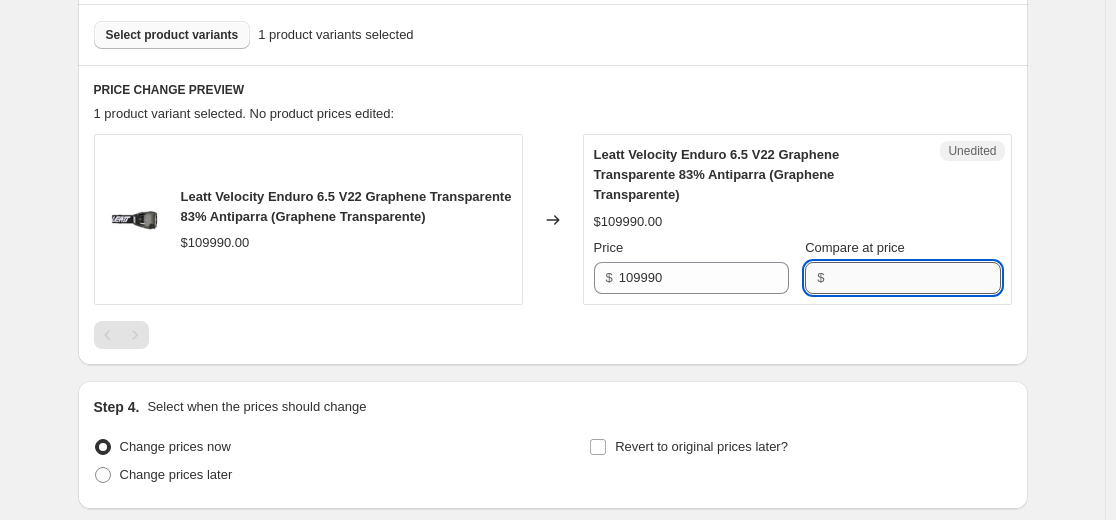 paste on "109990" 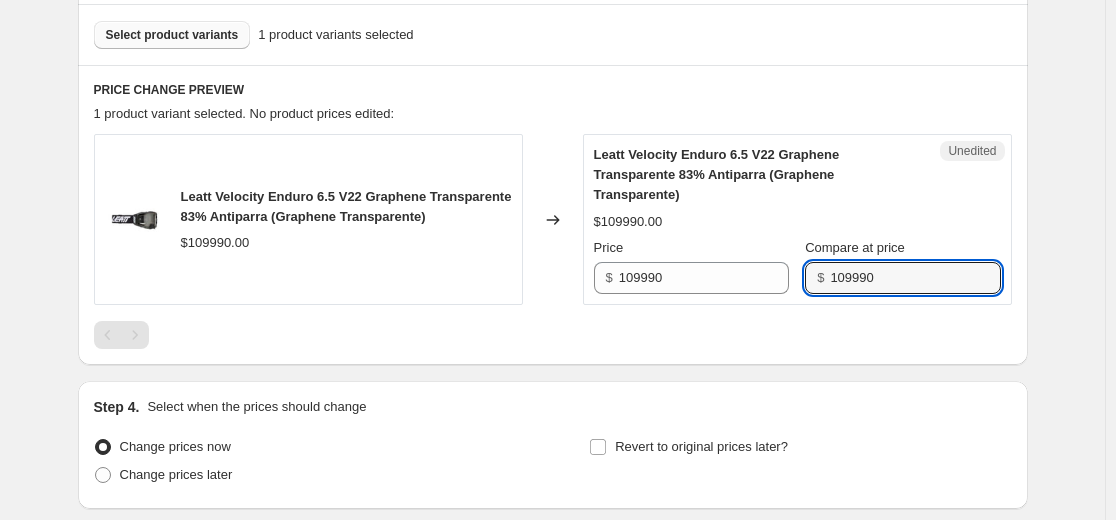 type on "109990" 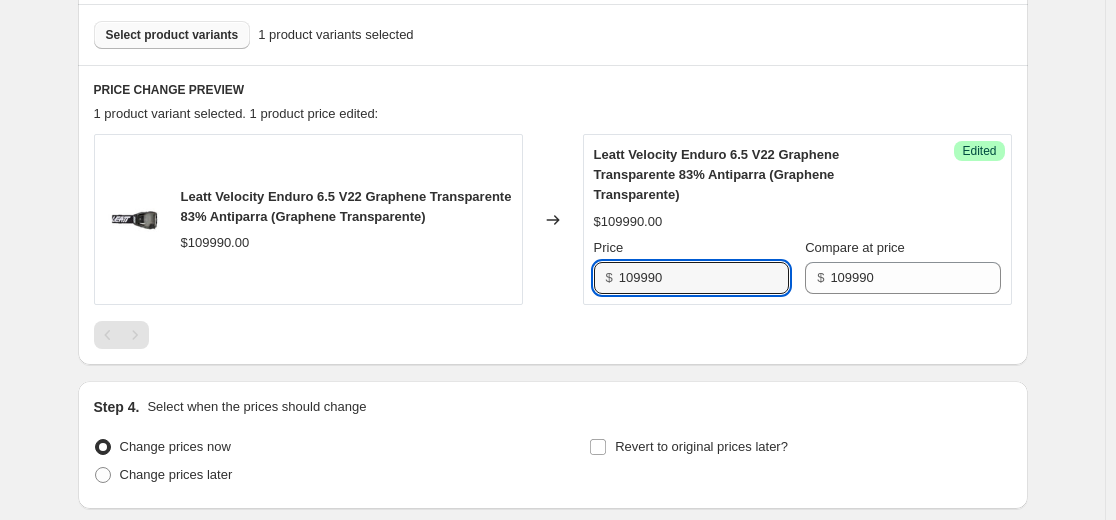 drag, startPoint x: 691, startPoint y: 257, endPoint x: 469, endPoint y: 275, distance: 222.72853 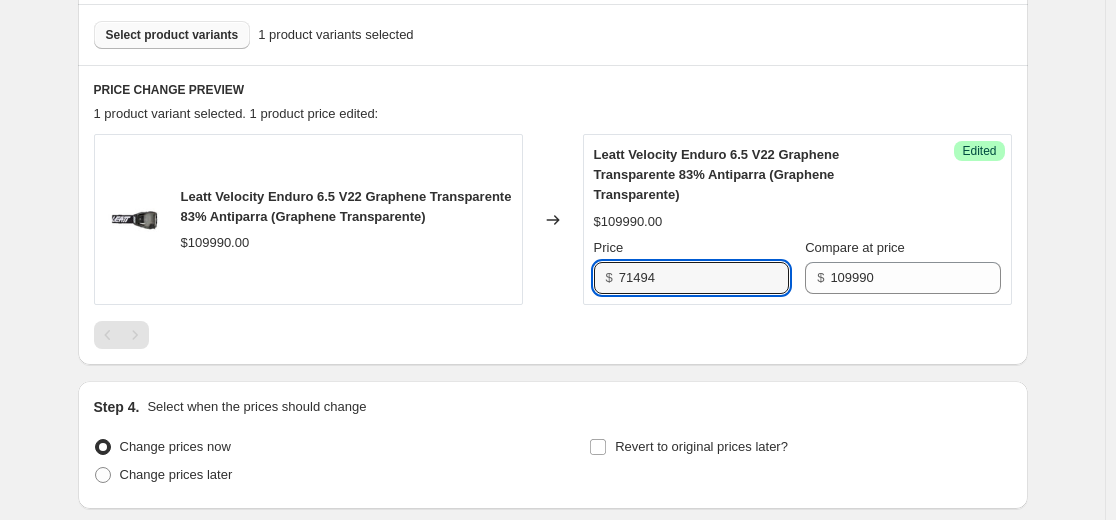 type on "71494" 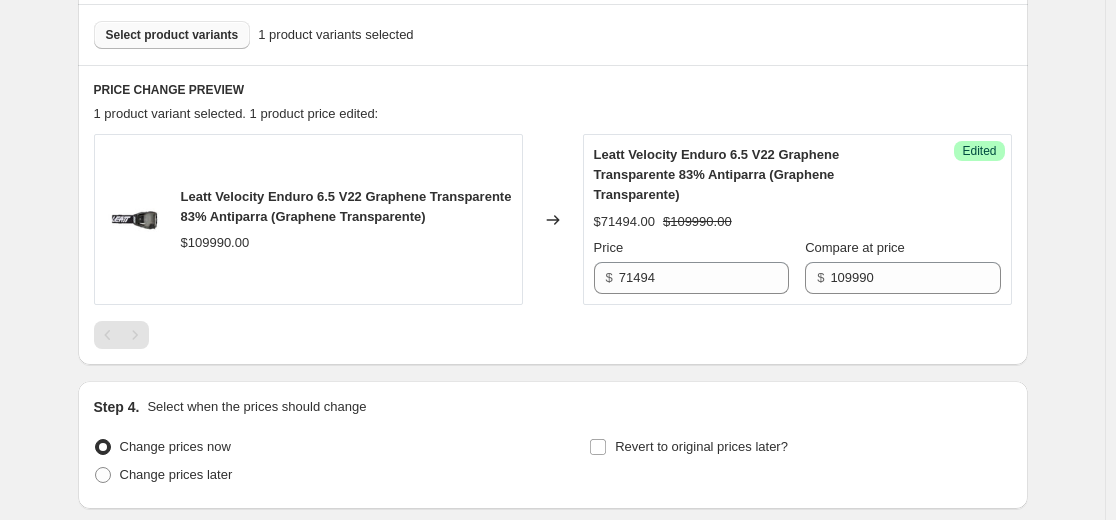 click on "PRICE CHANGE PREVIEW 1 product variant selected. 1 product price edited: Leatt Velocity Enduro 6.5 V22 Graphene Transparente 83% Antiparra (Graphene Transparente) $[PRICE].00 Changed to Success Edited Leatt Velocity Enduro 6.5 V22 Graphene Transparente 83% Antiparra (Graphene Transparente) $[PRICE].00 $[PRICE].00 Price $ [PRICE] Compare at price $ [PRICE]" at bounding box center (553, 215) 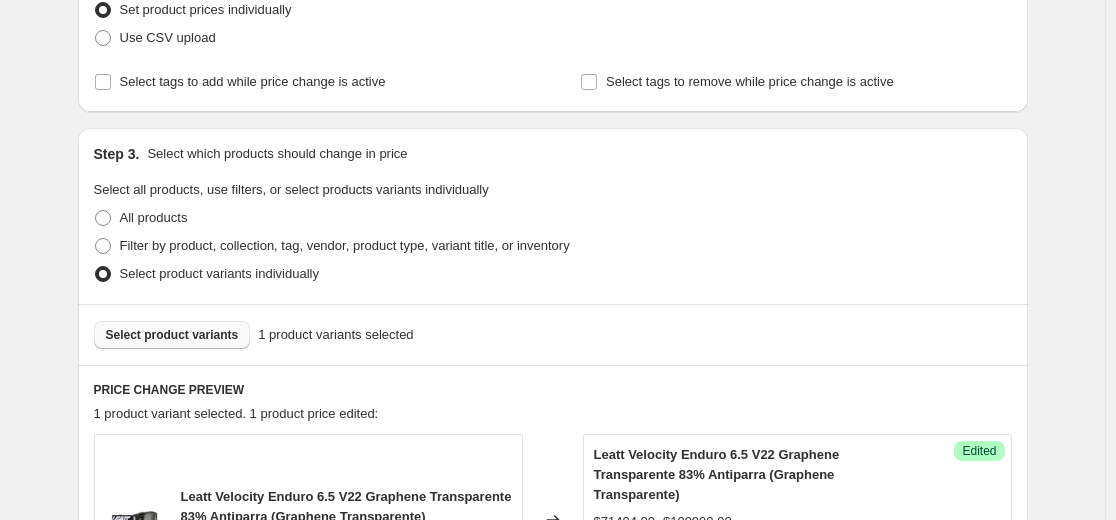 scroll, scrollTop: 600, scrollLeft: 0, axis: vertical 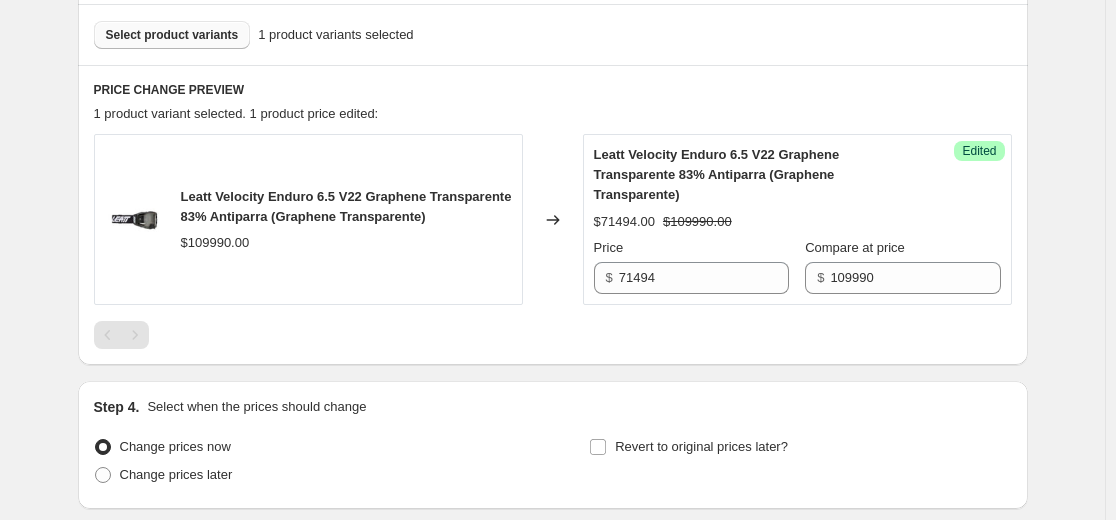 click on "Select product variants" at bounding box center [172, 35] 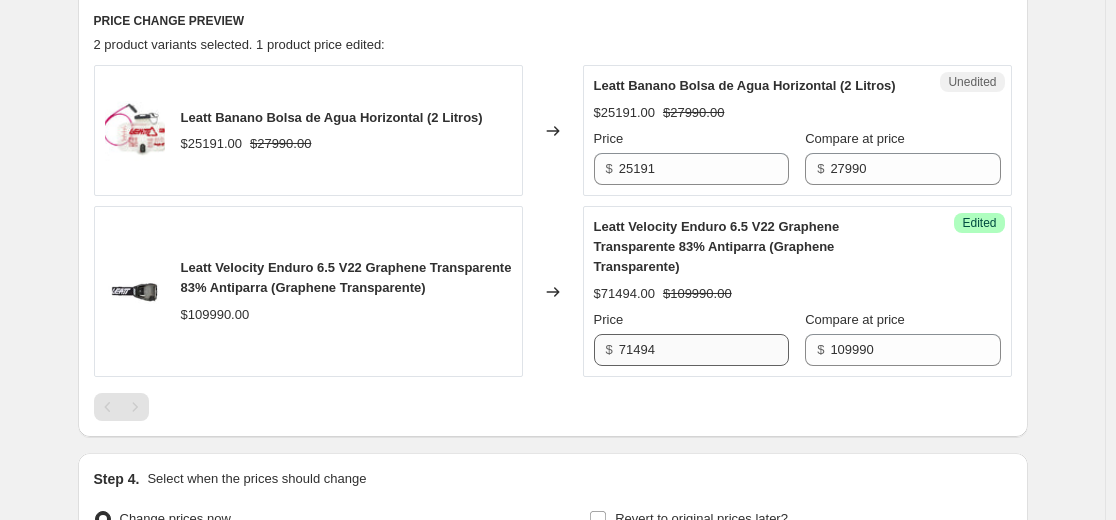 scroll, scrollTop: 700, scrollLeft: 0, axis: vertical 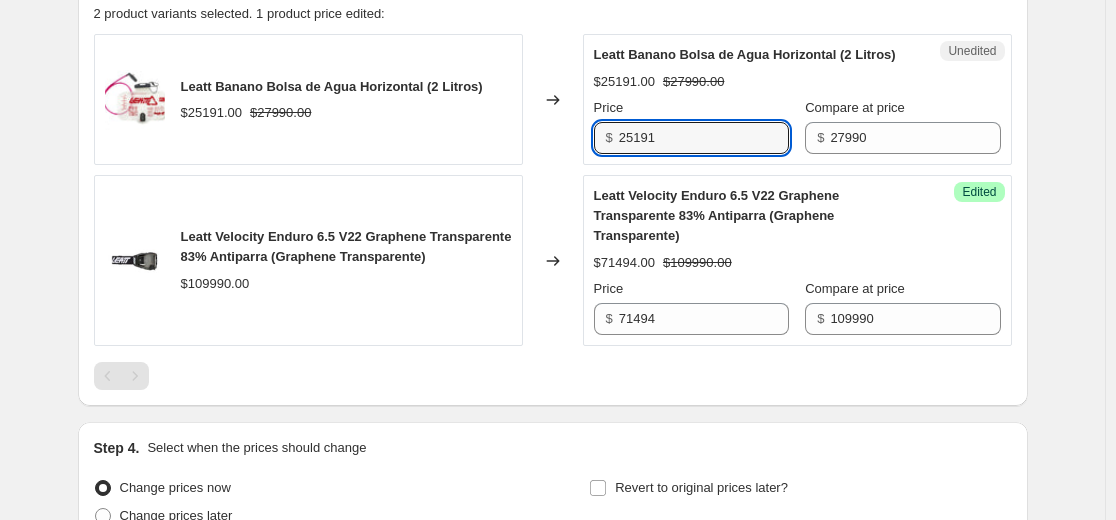 drag, startPoint x: 687, startPoint y: 155, endPoint x: 326, endPoint y: 170, distance: 361.3115 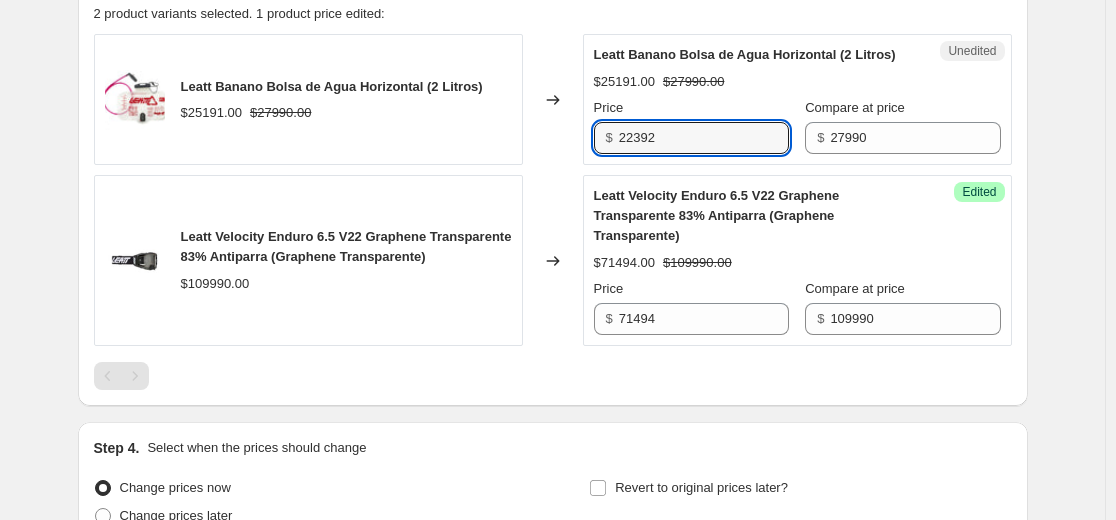 type on "22392" 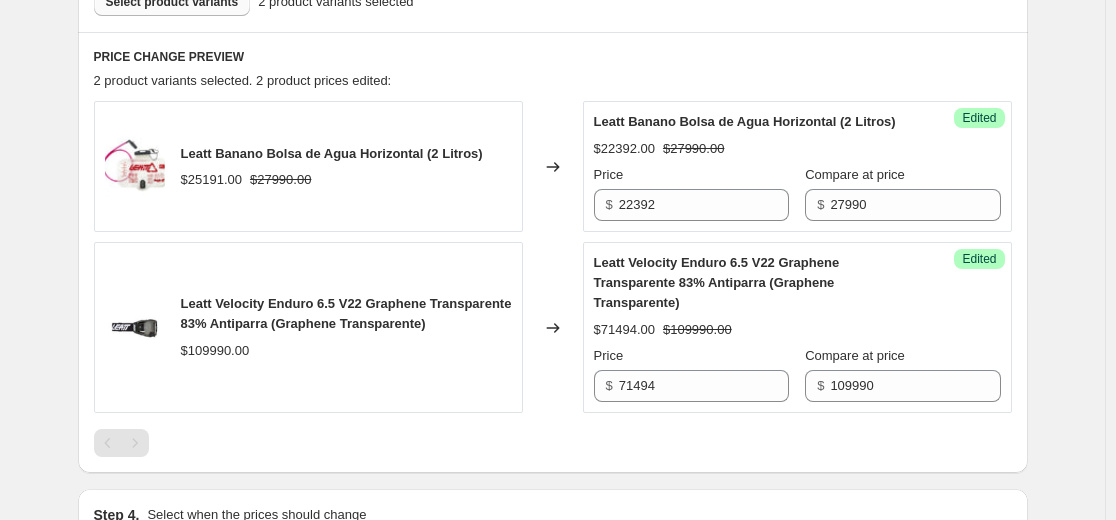 scroll, scrollTop: 600, scrollLeft: 0, axis: vertical 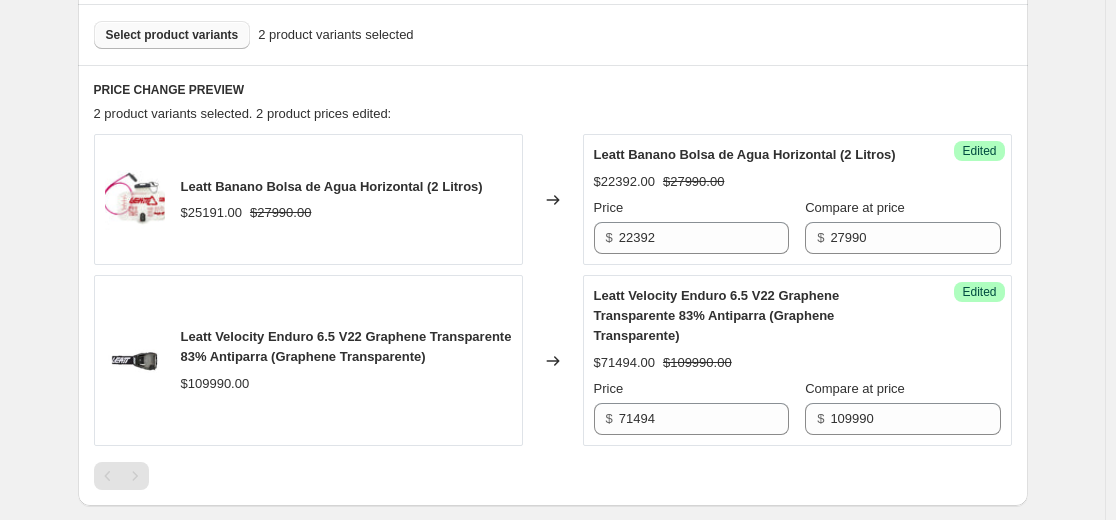click on "Select product variants" at bounding box center (172, 35) 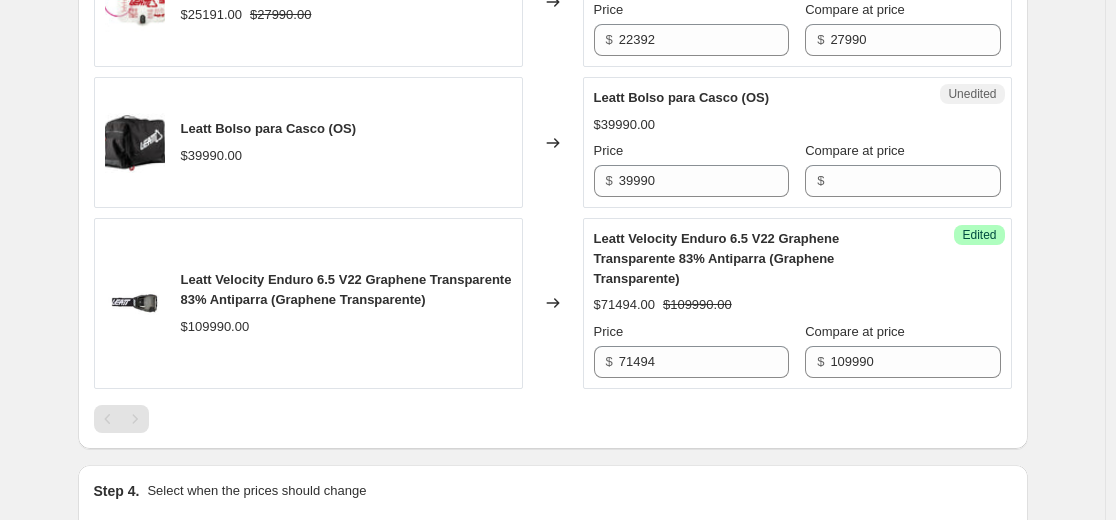 scroll, scrollTop: 800, scrollLeft: 0, axis: vertical 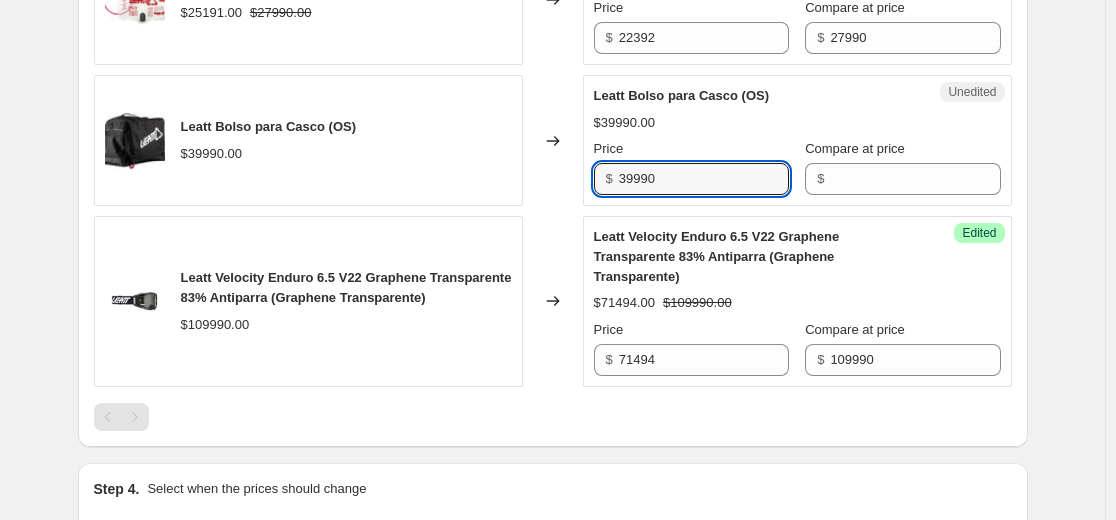 drag, startPoint x: 680, startPoint y: 204, endPoint x: 515, endPoint y: 225, distance: 166.331 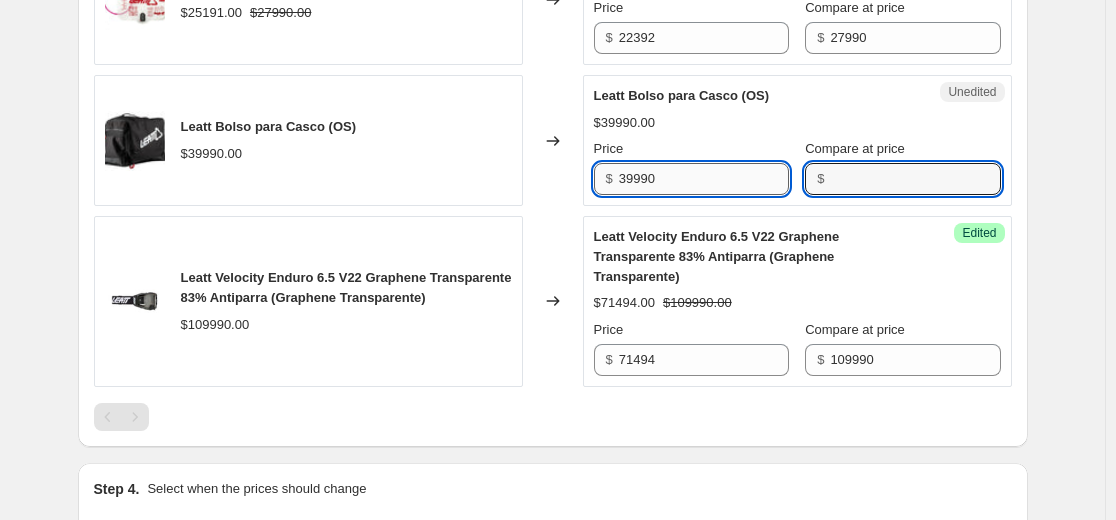 drag, startPoint x: 850, startPoint y: 198, endPoint x: 769, endPoint y: 203, distance: 81.154175 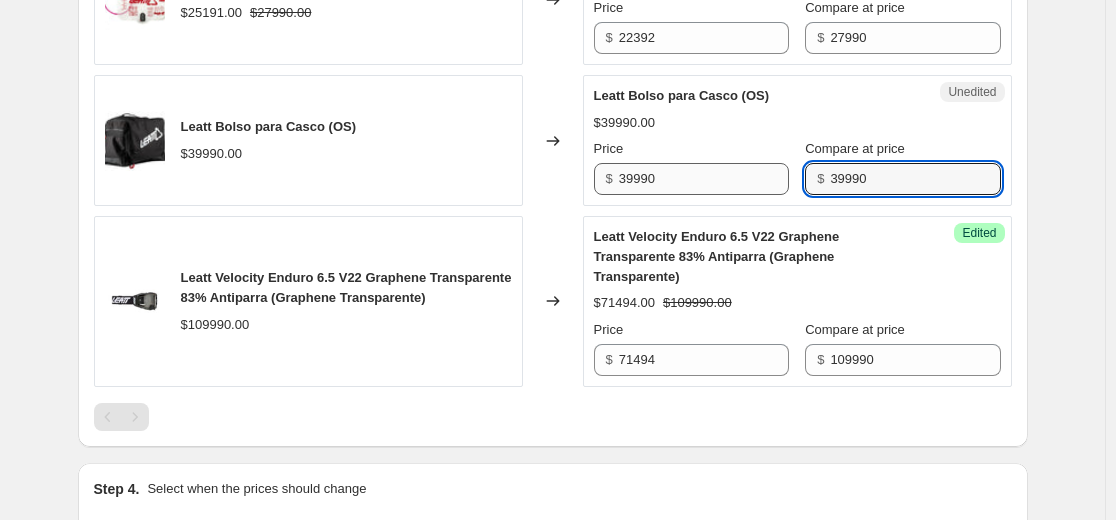 type on "39990" 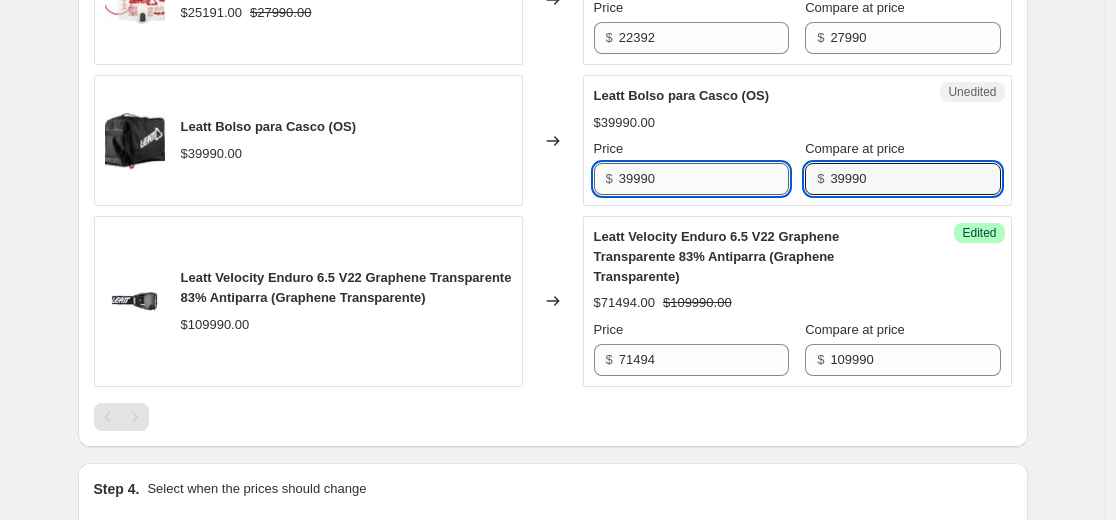 click on "39990" at bounding box center [704, 179] 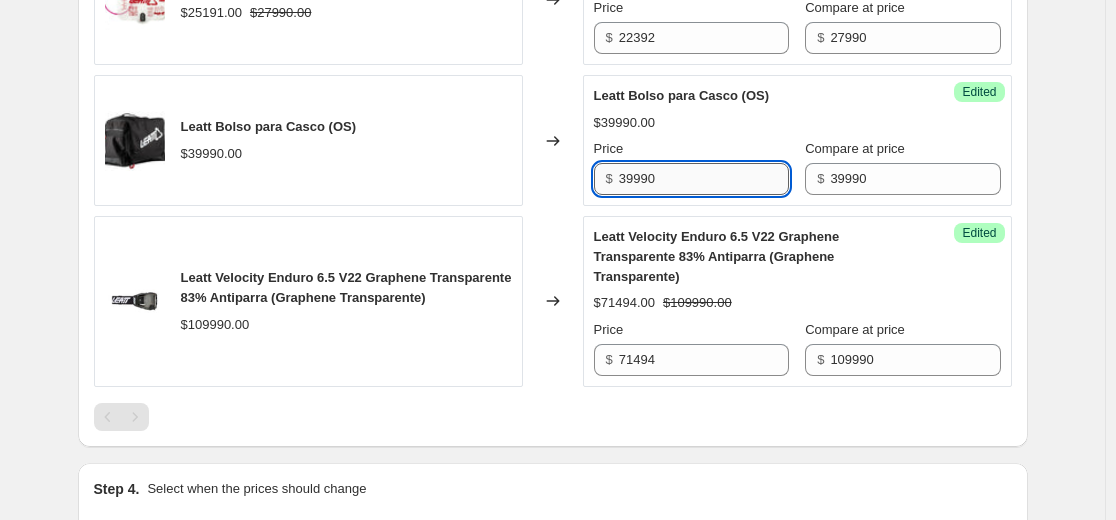 click on "39990" at bounding box center [704, 179] 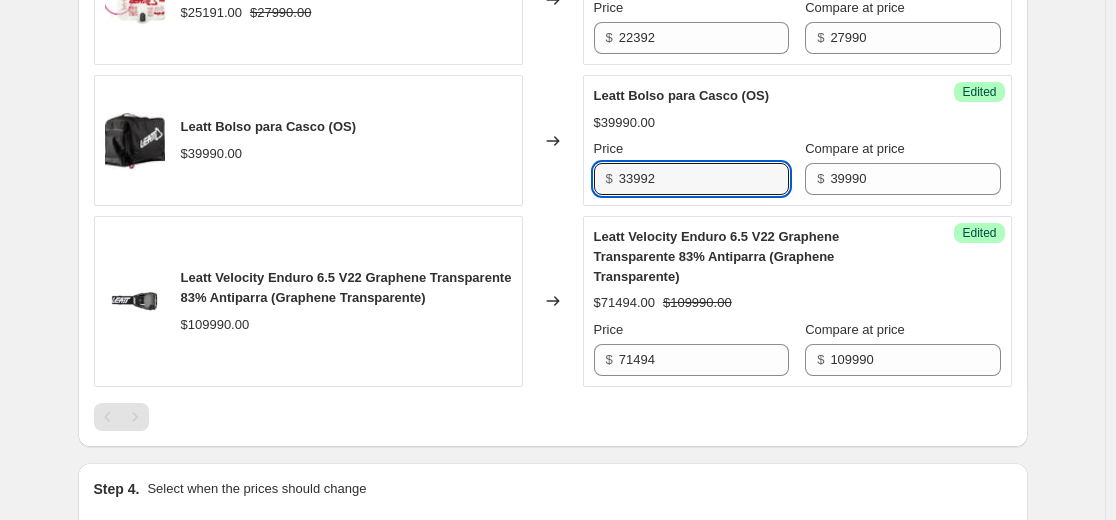 type on "33992" 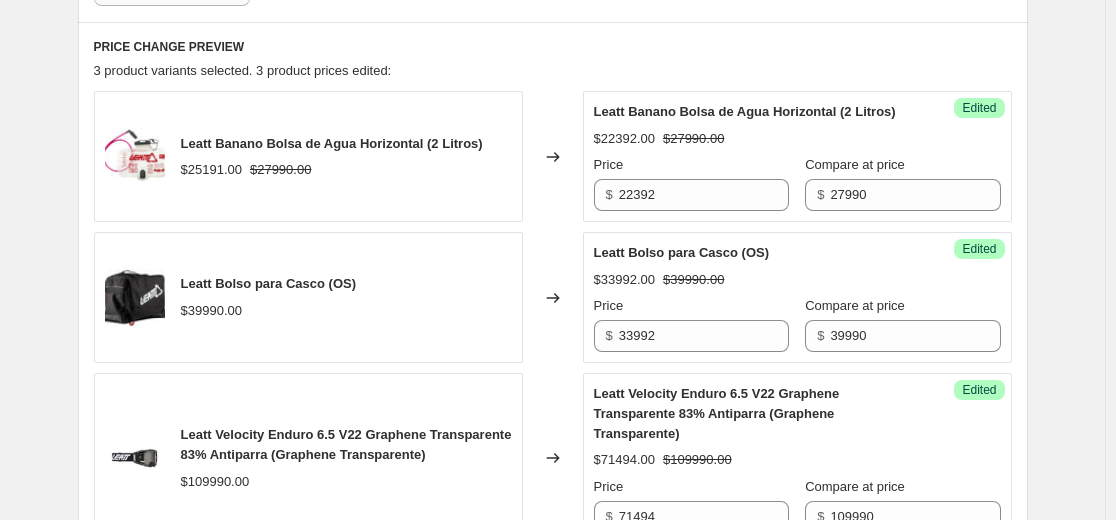 scroll, scrollTop: 500, scrollLeft: 0, axis: vertical 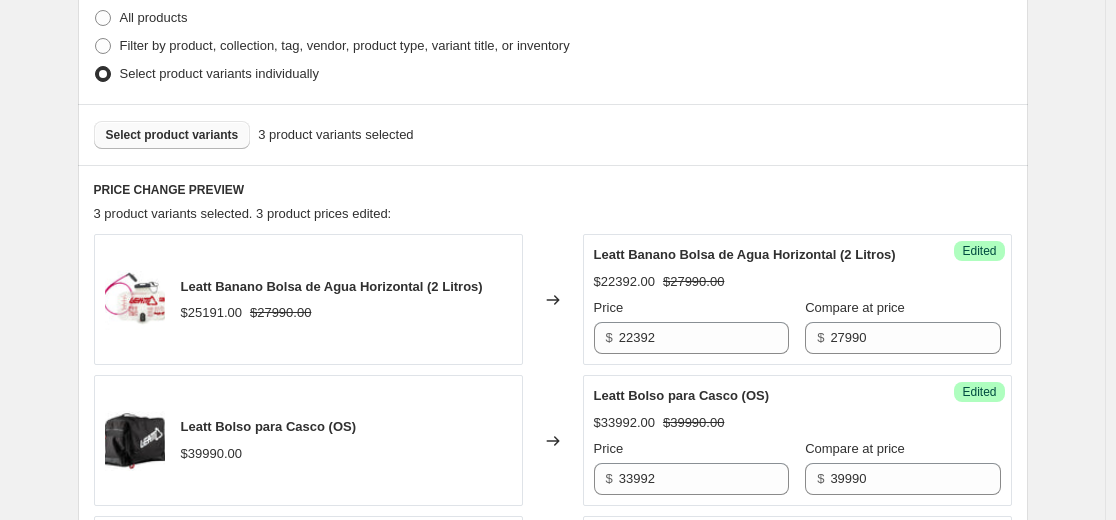 click on "Select product variants" at bounding box center [172, 135] 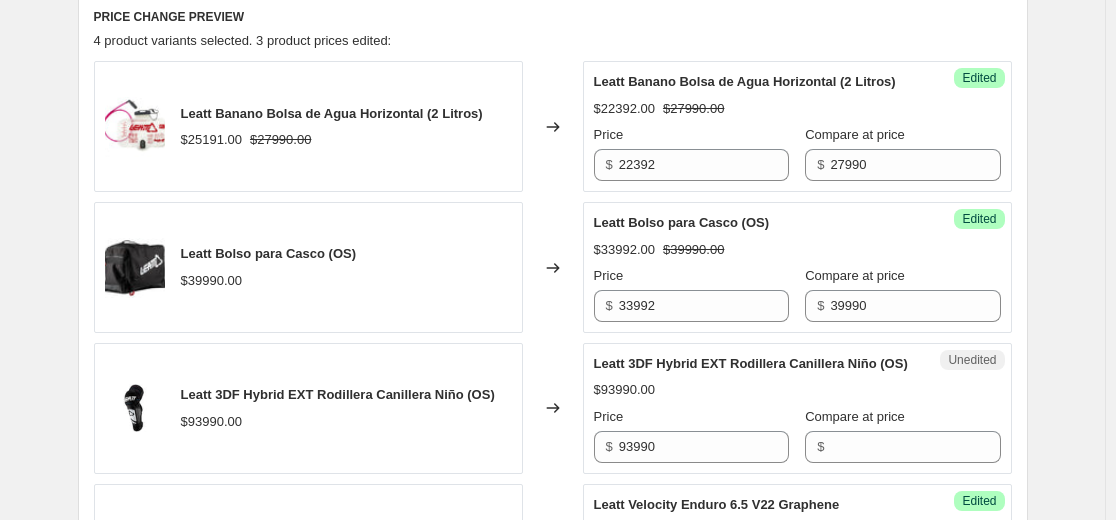 scroll, scrollTop: 700, scrollLeft: 0, axis: vertical 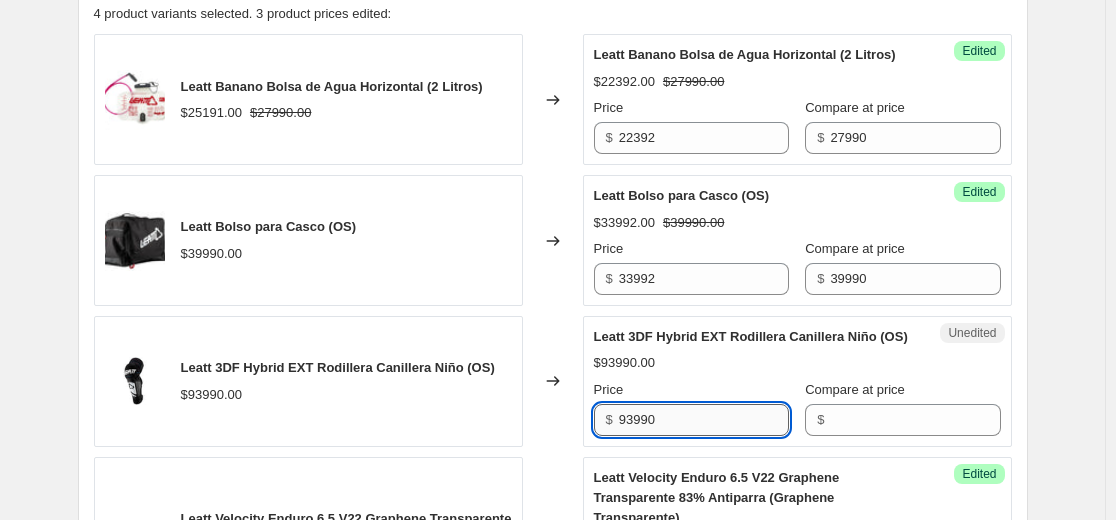 click on "93990" at bounding box center (704, 420) 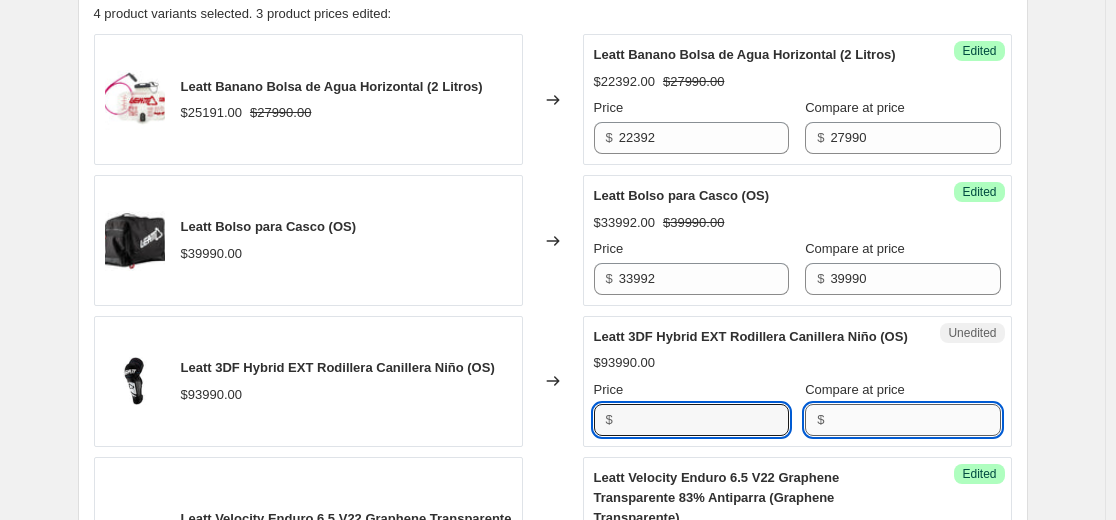 type on "93990" 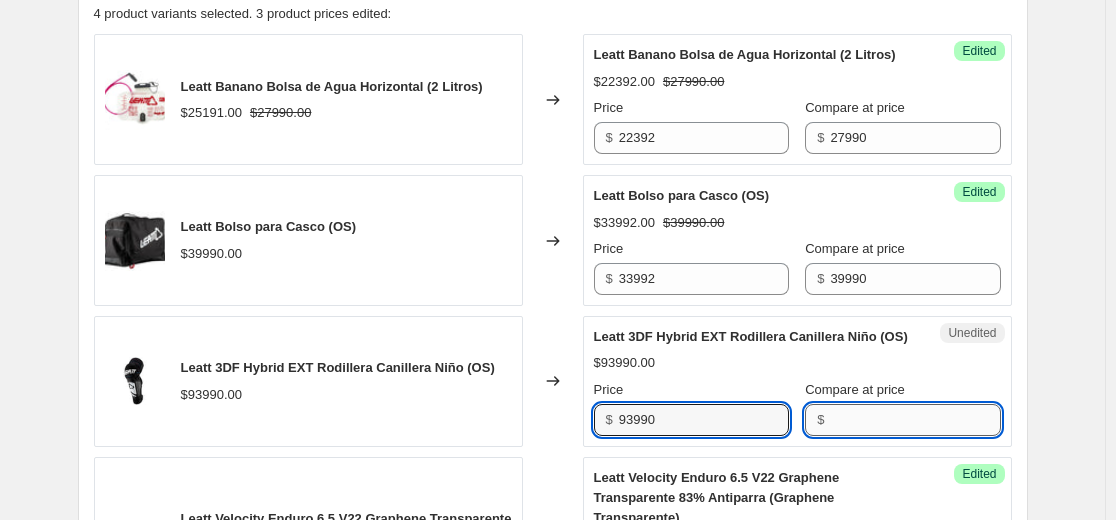 click on "Compare at price" at bounding box center (915, 420) 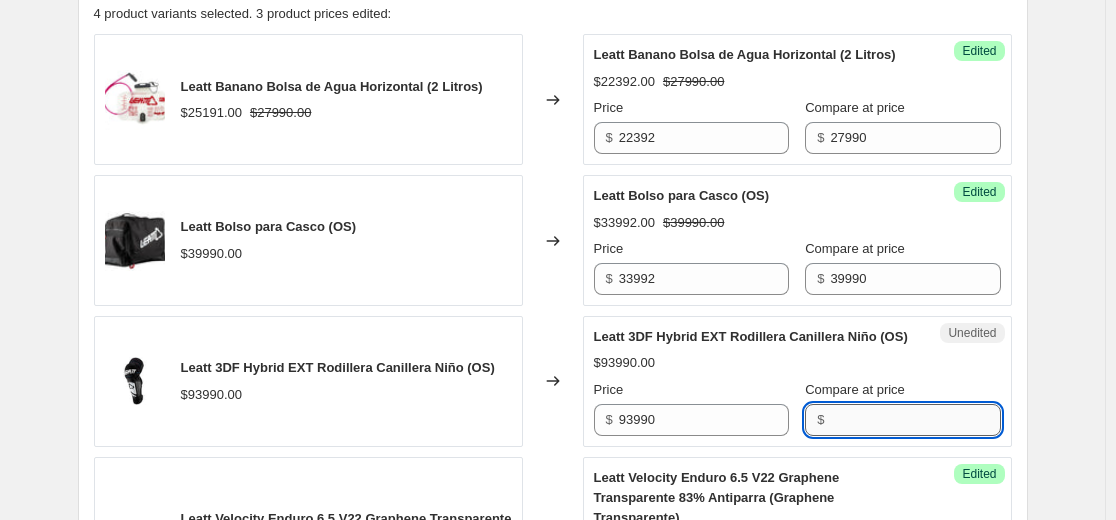 paste on "93990" 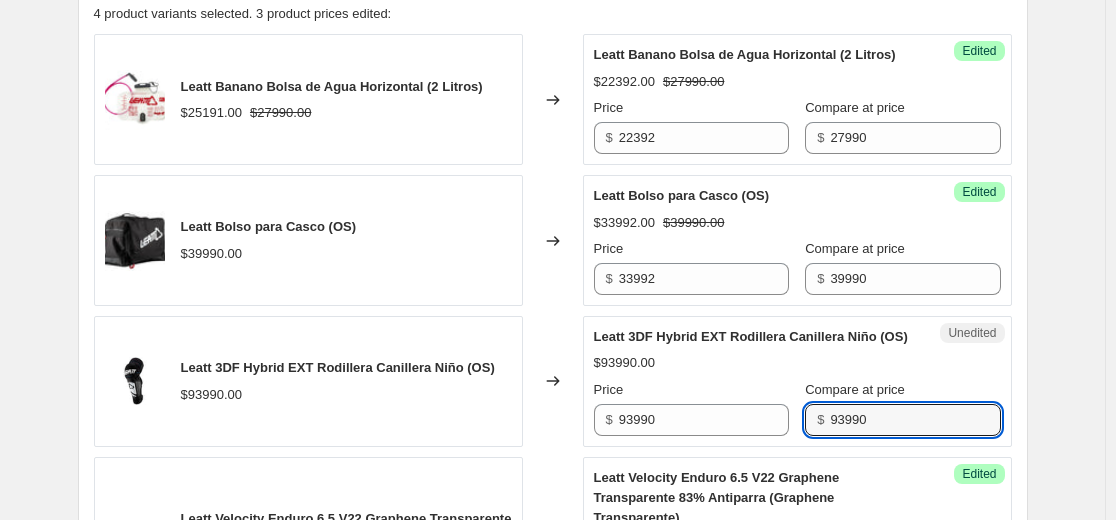 type on "93990" 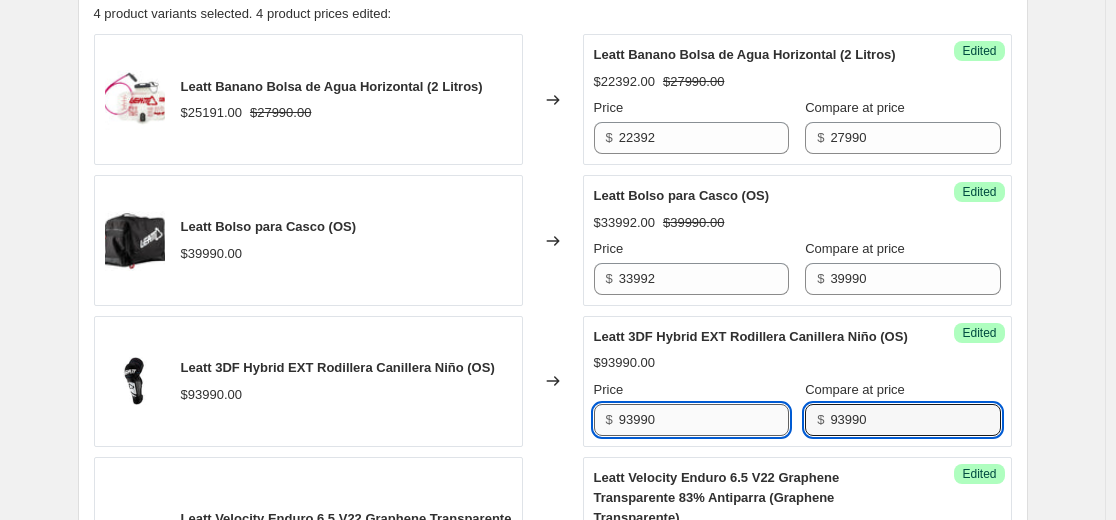 click on "93990" at bounding box center (704, 420) 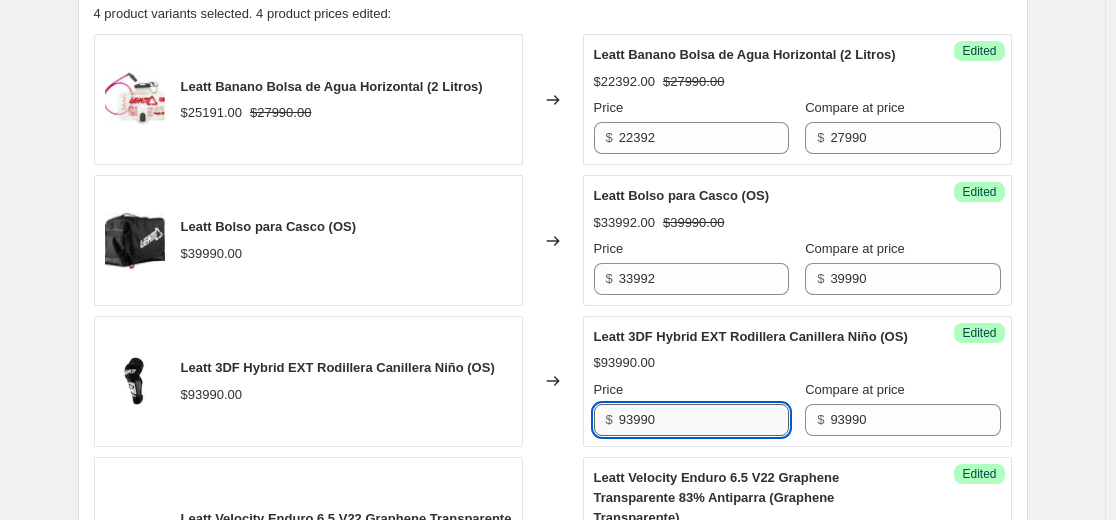 click on "93990" at bounding box center [704, 420] 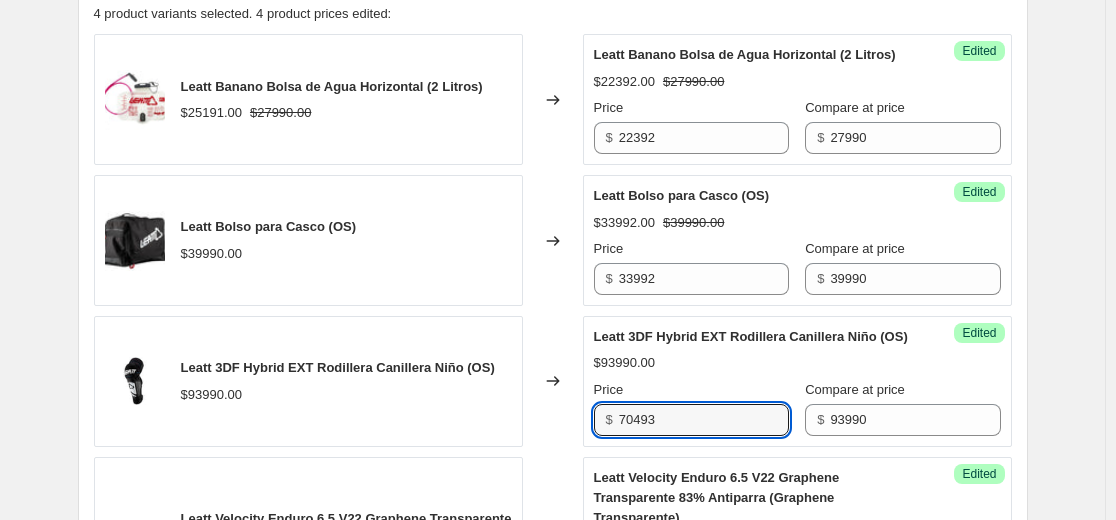 type on "70493" 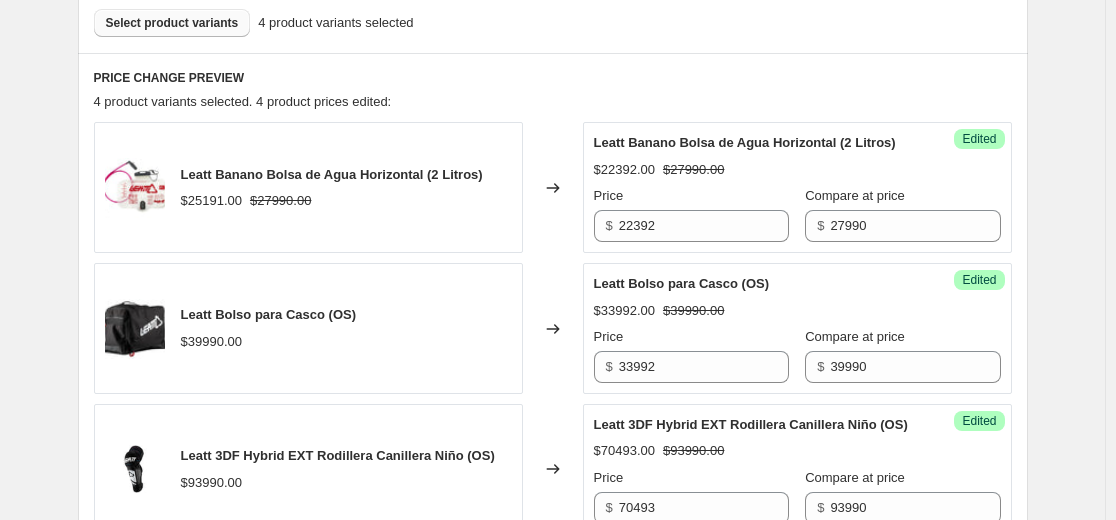 scroll, scrollTop: 500, scrollLeft: 0, axis: vertical 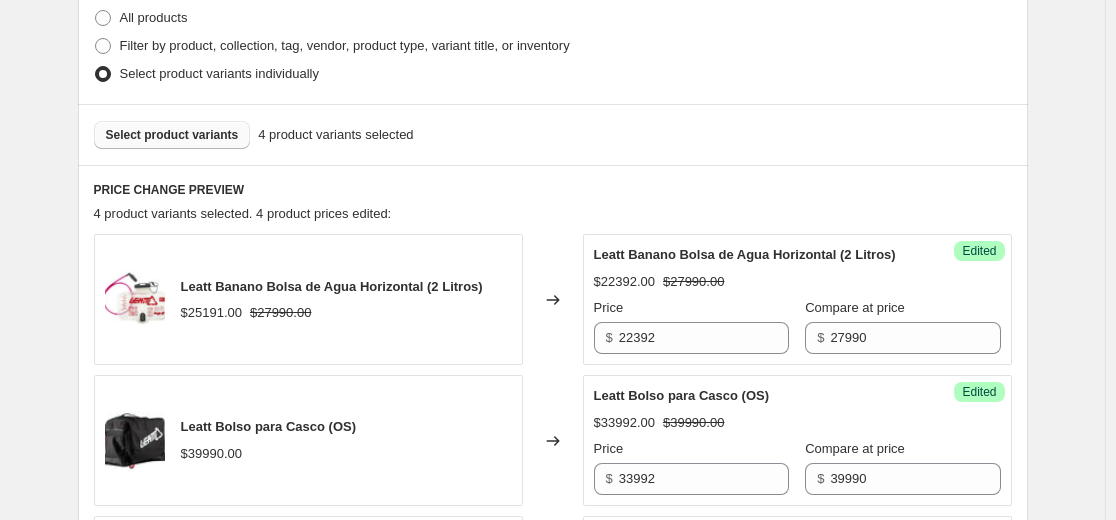 click on "Select product variants" at bounding box center [172, 135] 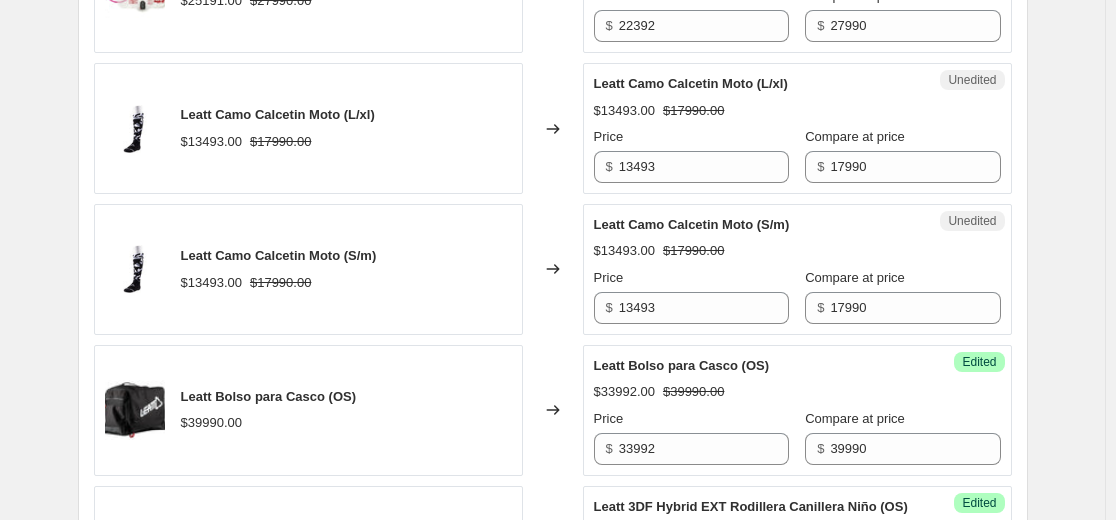 scroll, scrollTop: 800, scrollLeft: 0, axis: vertical 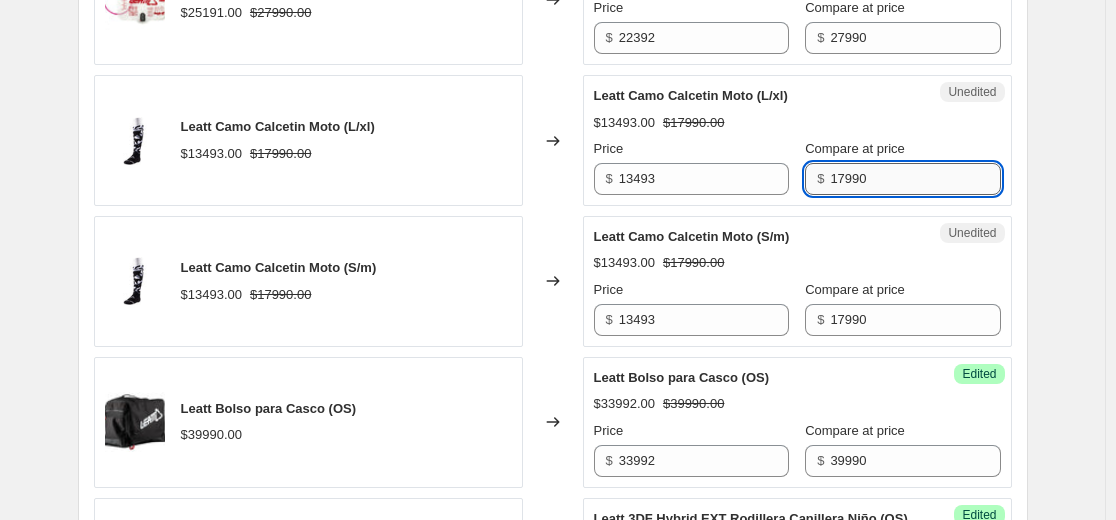 click on "17990" at bounding box center [915, 179] 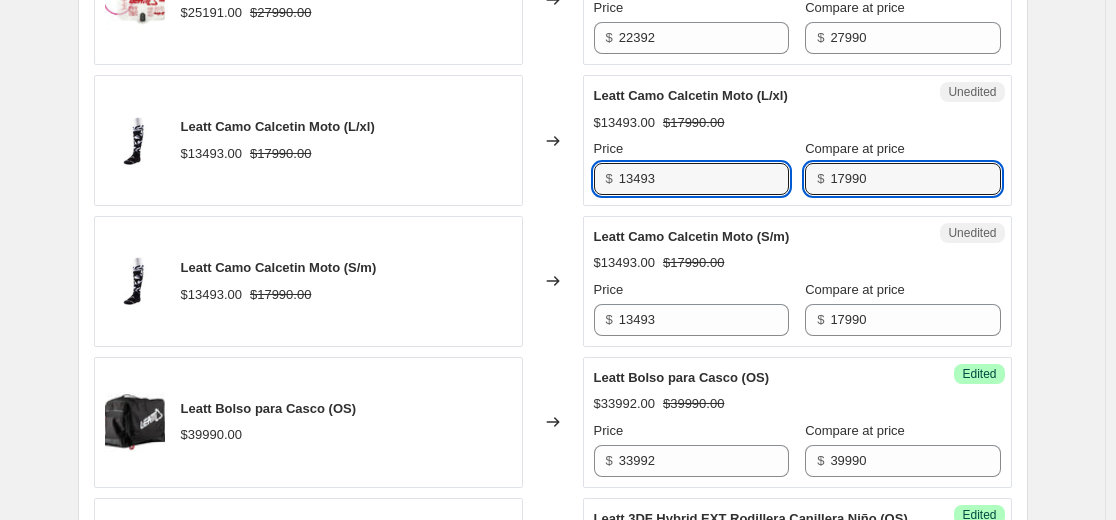 drag, startPoint x: 686, startPoint y: 189, endPoint x: 466, endPoint y: 194, distance: 220.05681 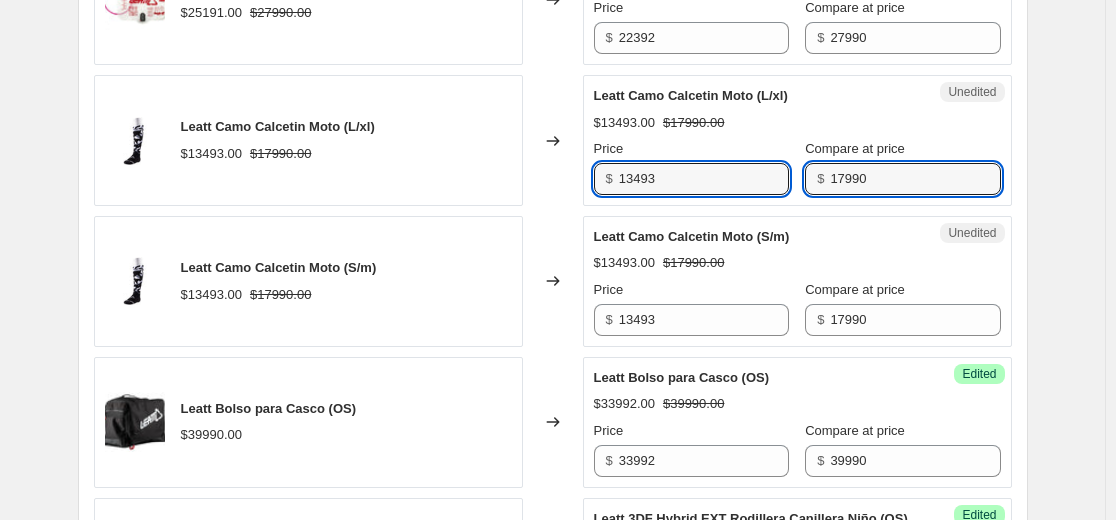 click on "Leatt Camo Calcetin Moto (L/xl) $[PRICE].00 $[PRICE].00 Changed to Unedited Leatt Camo Calcetin Moto (L/xl) $[PRICE].00 $[PRICE].00 Price $ [PRICE] Compare at price $ [PRICE]" at bounding box center (553, 140) 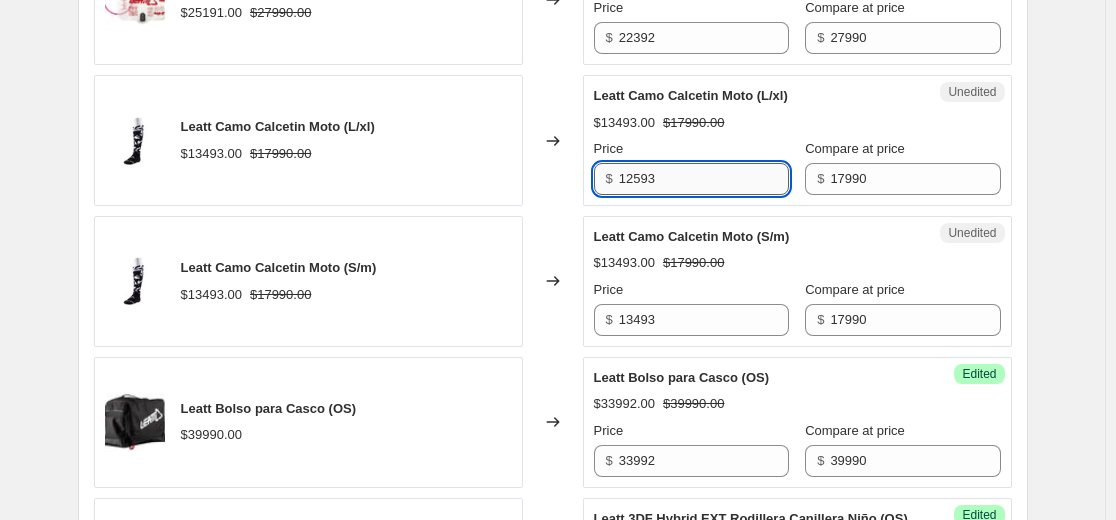 click on "12593" at bounding box center [704, 179] 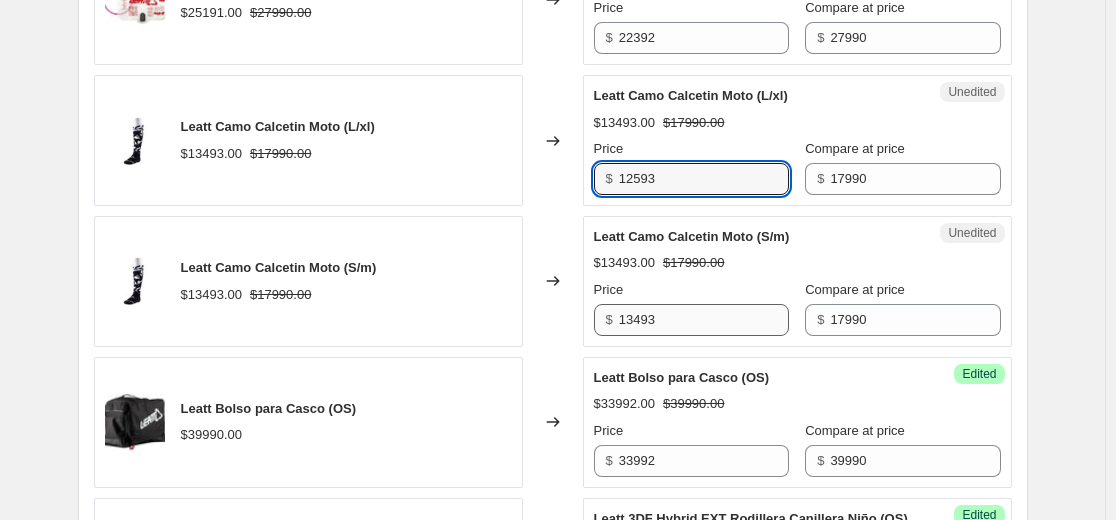 type on "12593" 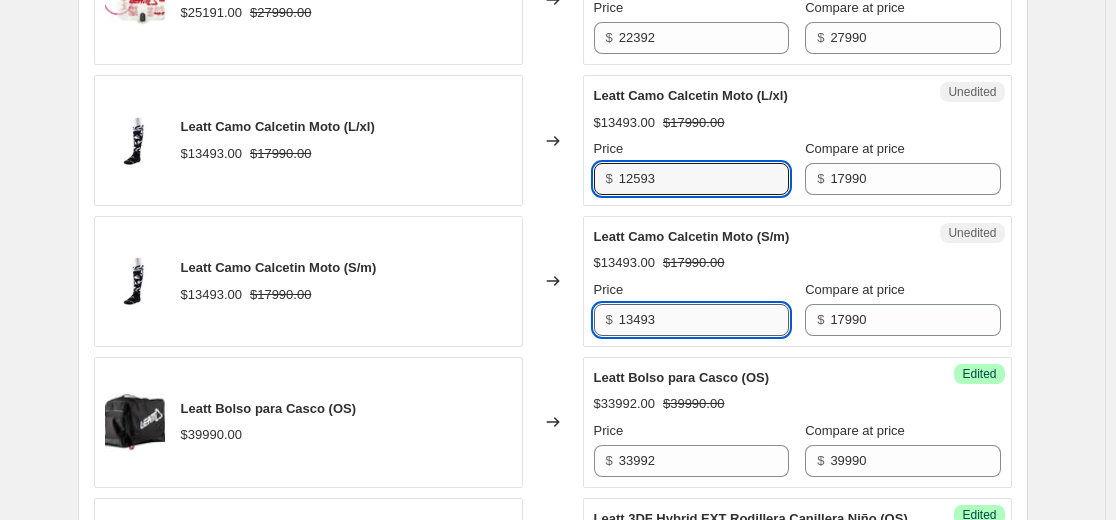 click on "13493" at bounding box center [704, 320] 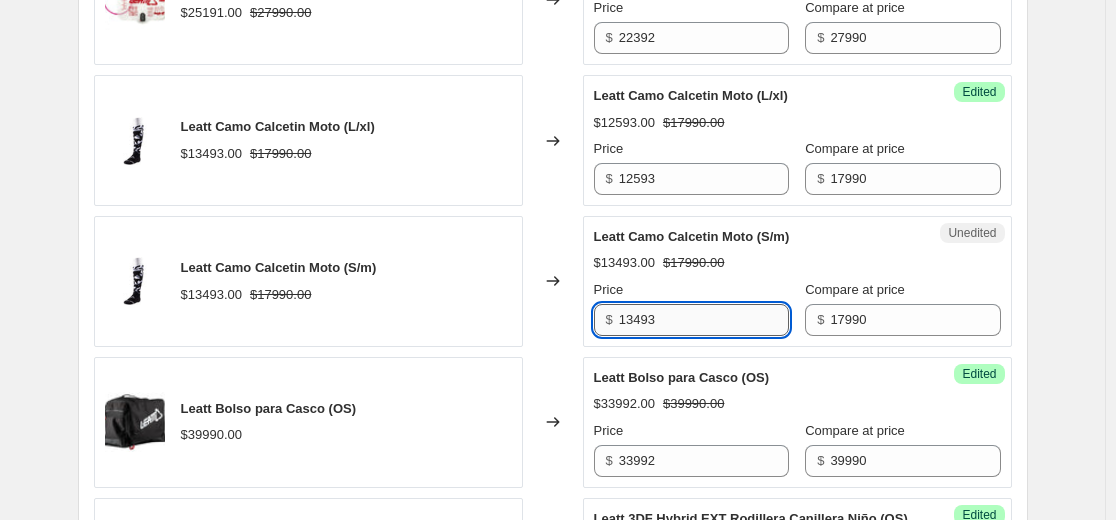 click on "13493" at bounding box center (704, 320) 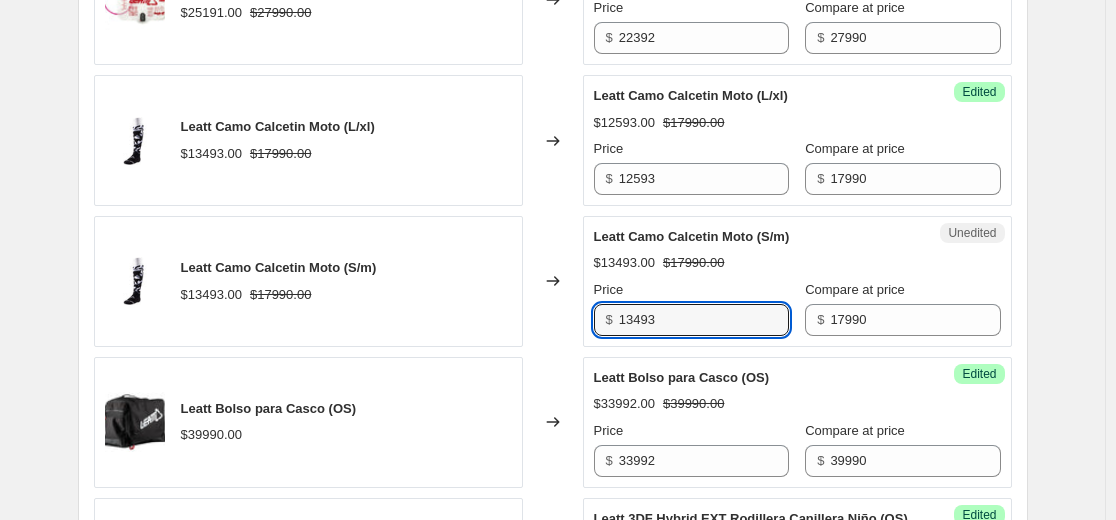 paste on "25" 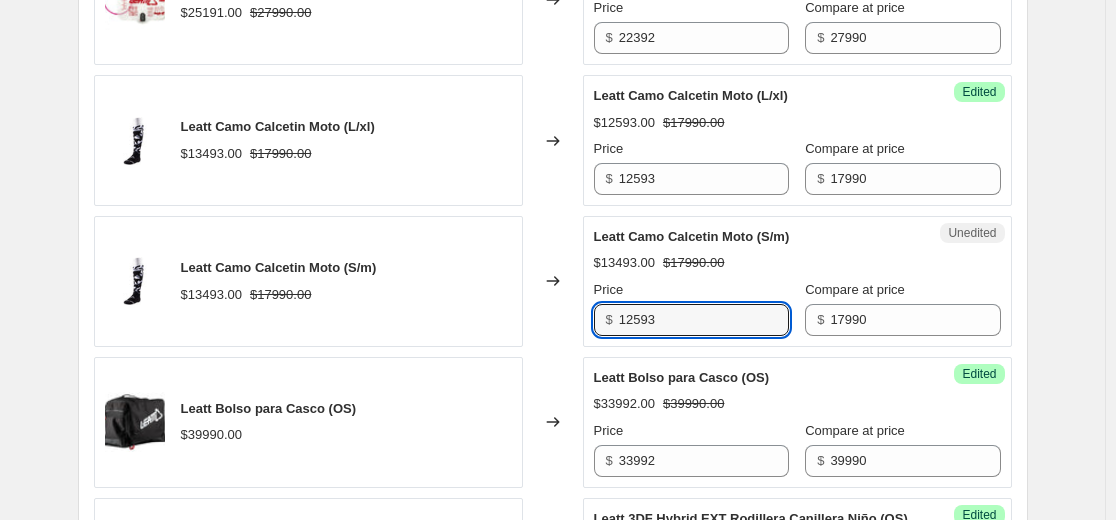 type on "12593" 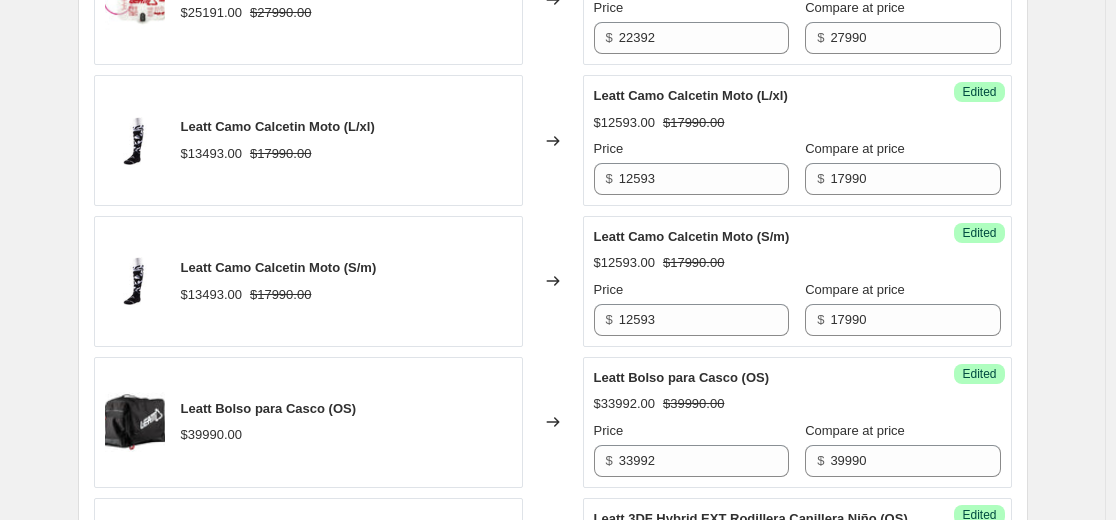 click on "Price" at bounding box center (691, 290) 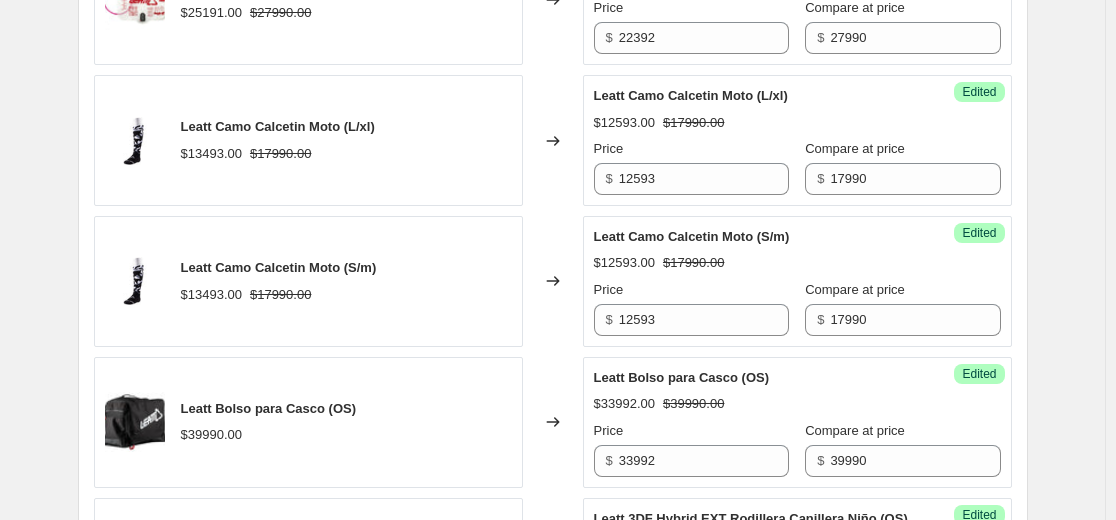 click on "$12593.00 $17990.00" at bounding box center (797, 263) 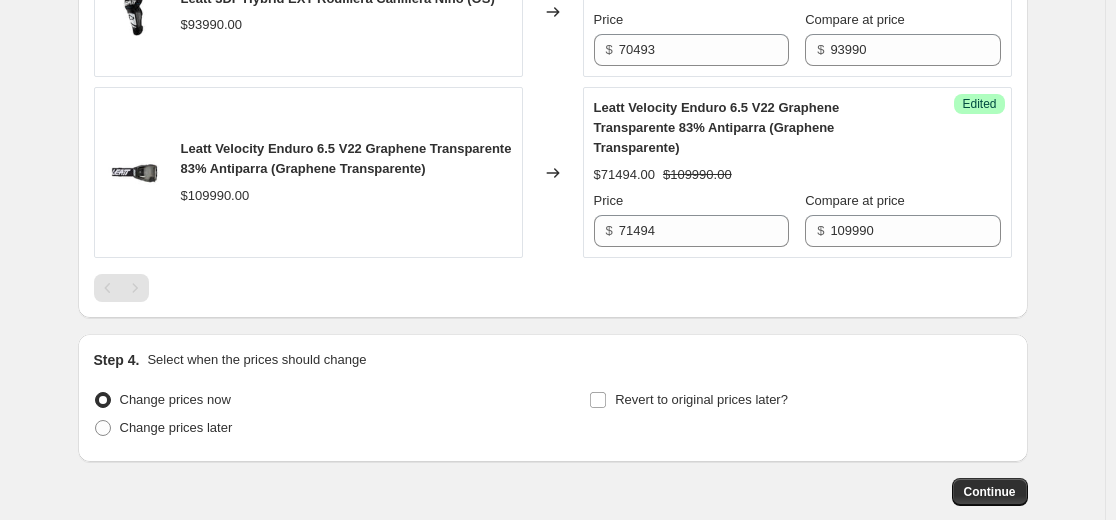 scroll, scrollTop: 1400, scrollLeft: 0, axis: vertical 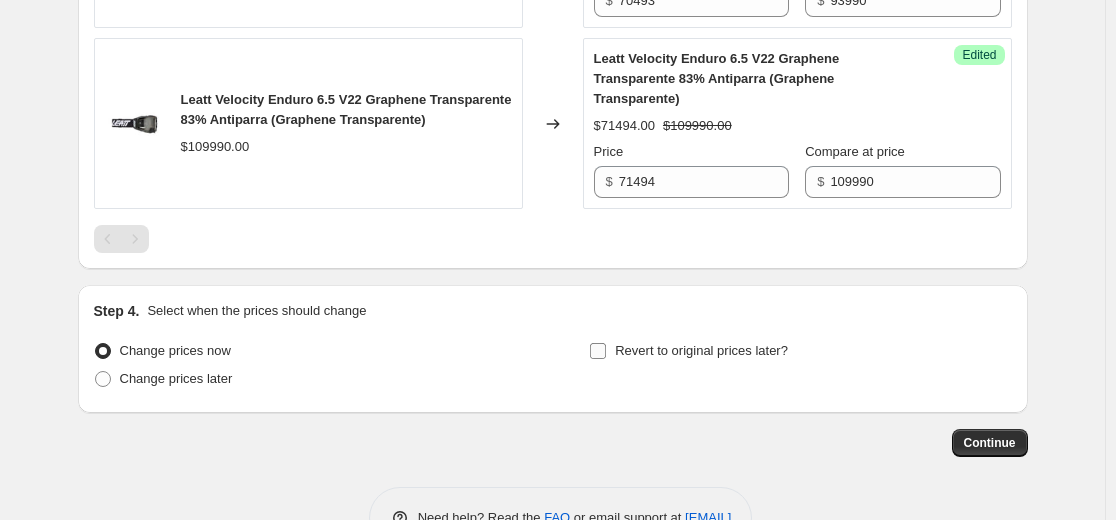 click on "Revert to original prices later?" at bounding box center [598, 351] 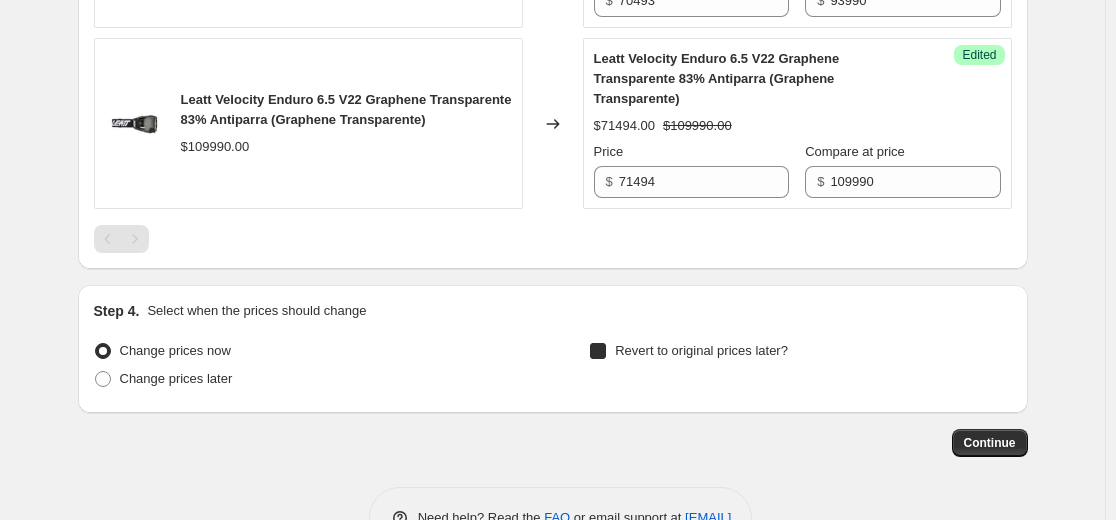 checkbox on "true" 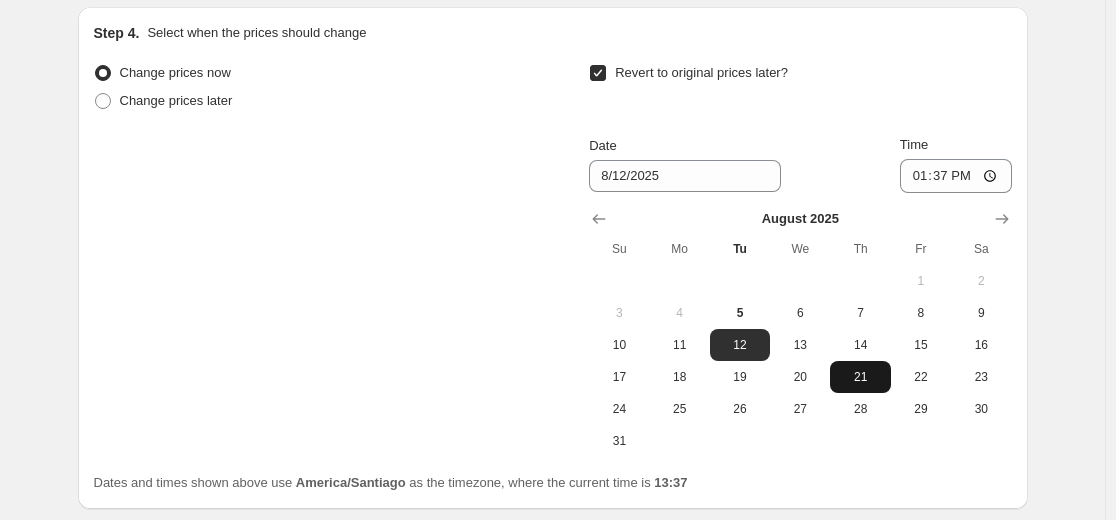 scroll, scrollTop: 1700, scrollLeft: 0, axis: vertical 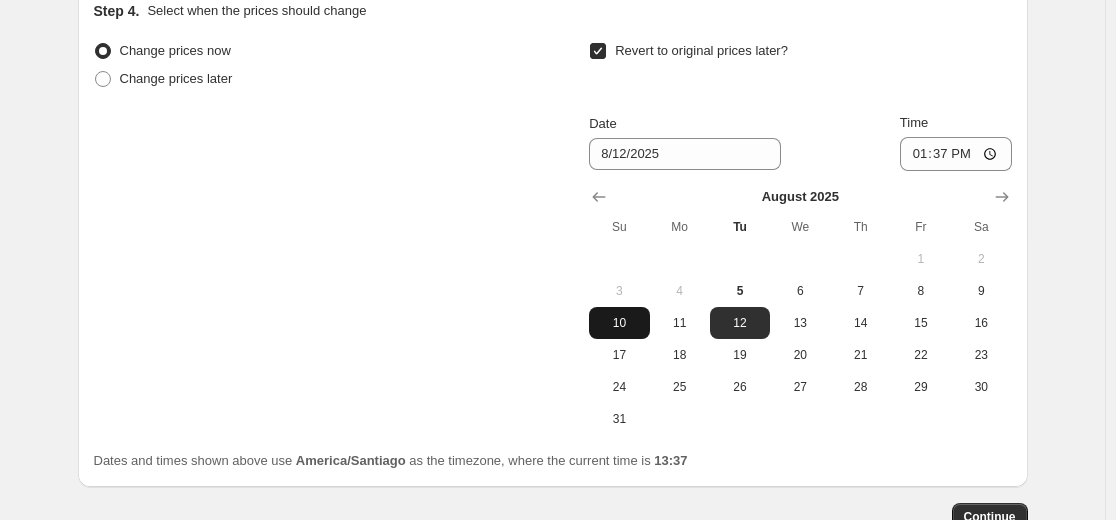 click on "10" at bounding box center [619, 323] 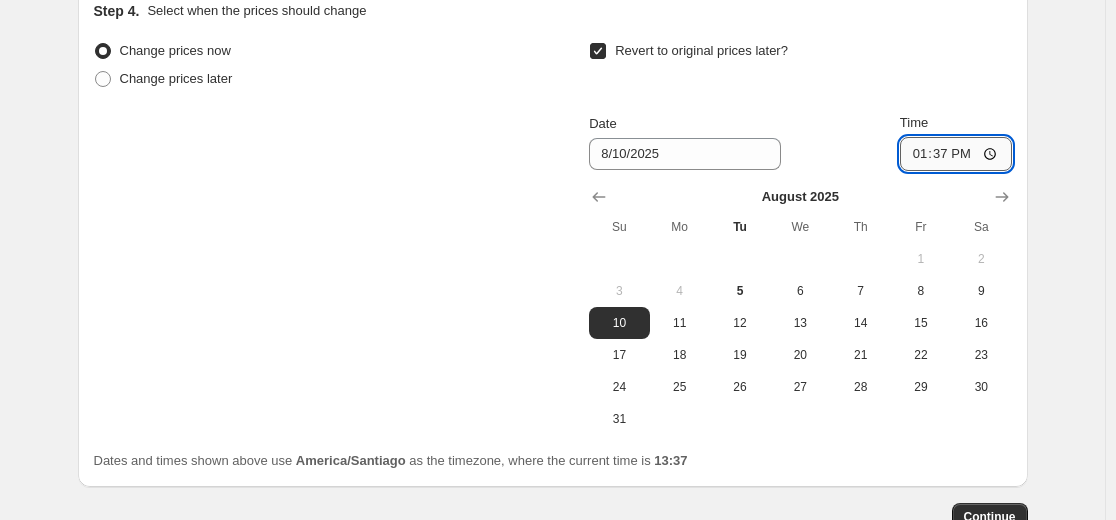 click on "13:37" at bounding box center (956, 154) 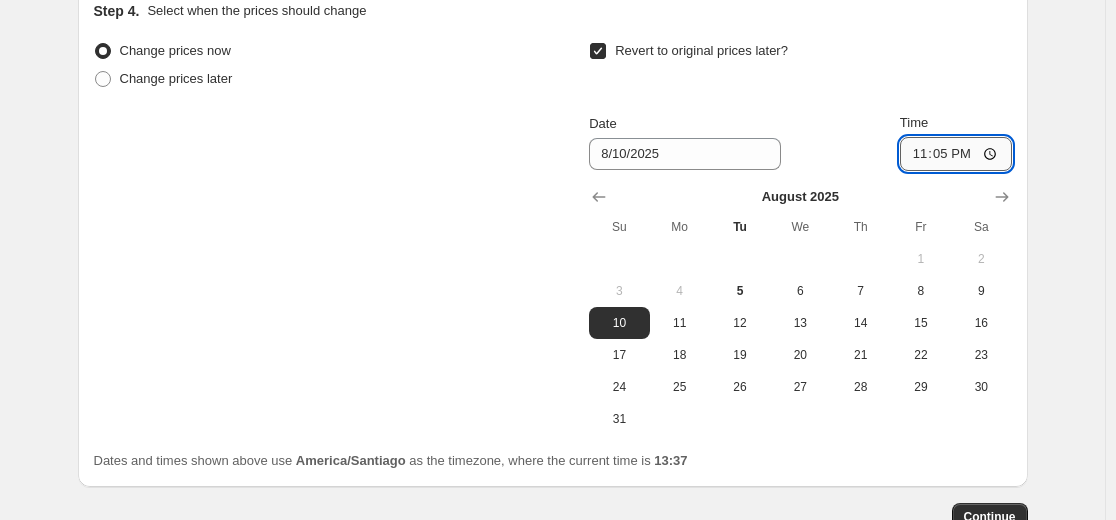 type on "23:59" 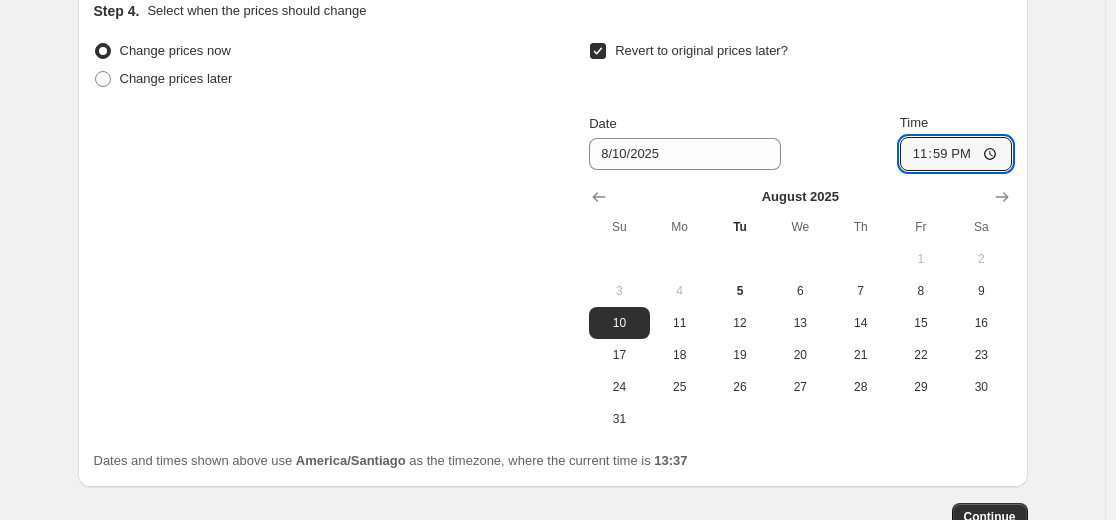 click on "Revert to original prices later?" at bounding box center [800, 67] 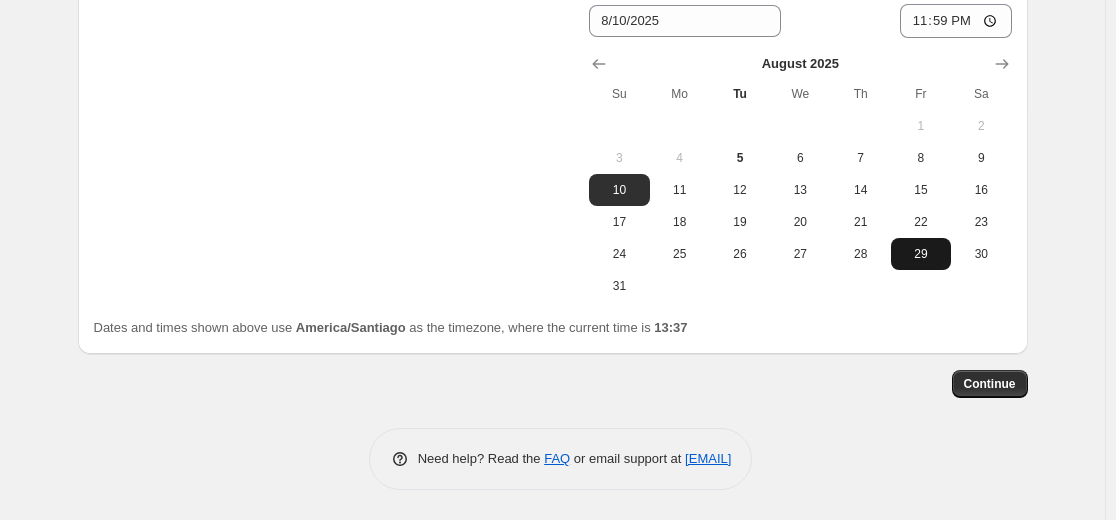 scroll, scrollTop: 1853, scrollLeft: 0, axis: vertical 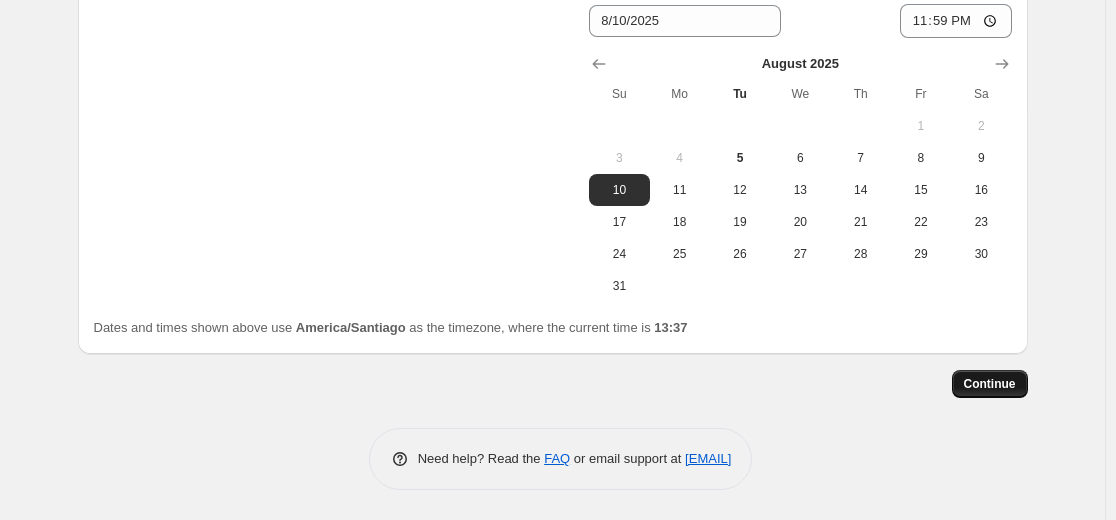 click on "Continue" at bounding box center (990, 384) 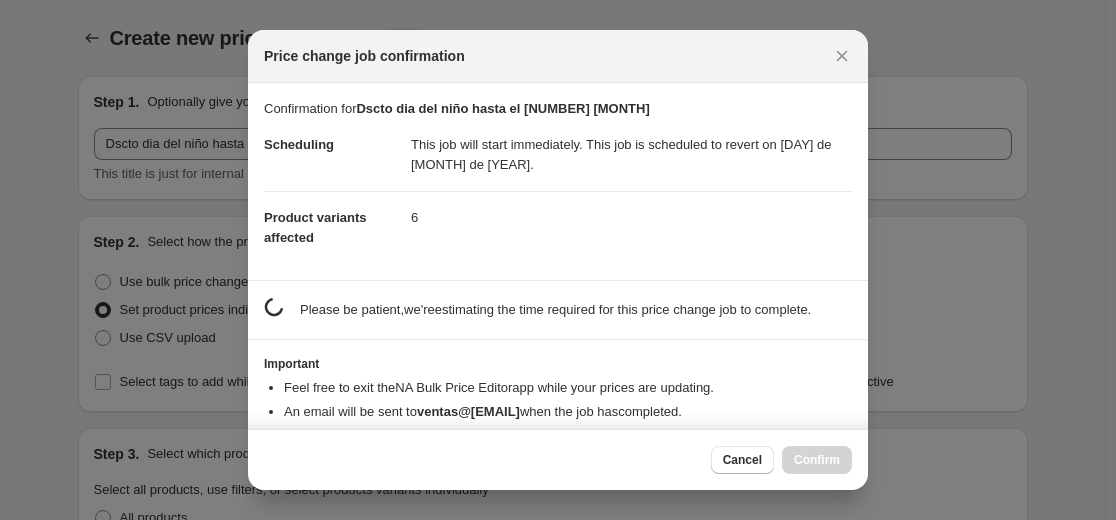 scroll, scrollTop: 0, scrollLeft: 0, axis: both 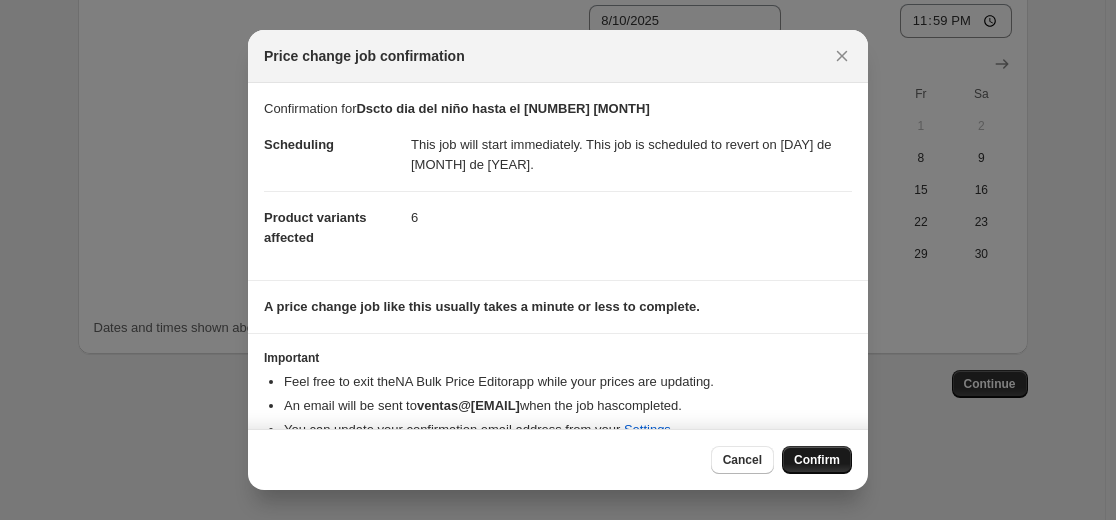 click on "Confirm" at bounding box center [817, 460] 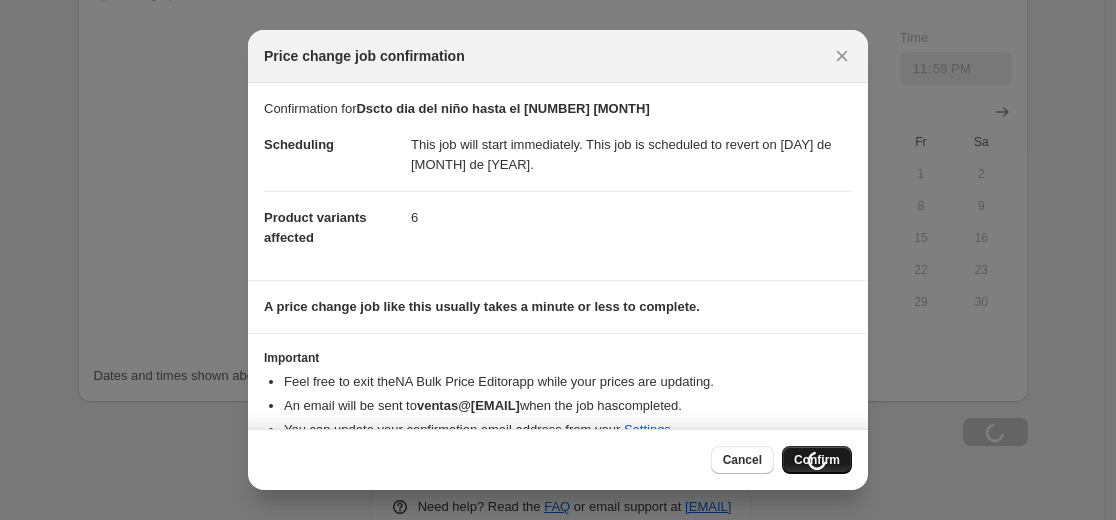 scroll, scrollTop: 1921, scrollLeft: 0, axis: vertical 